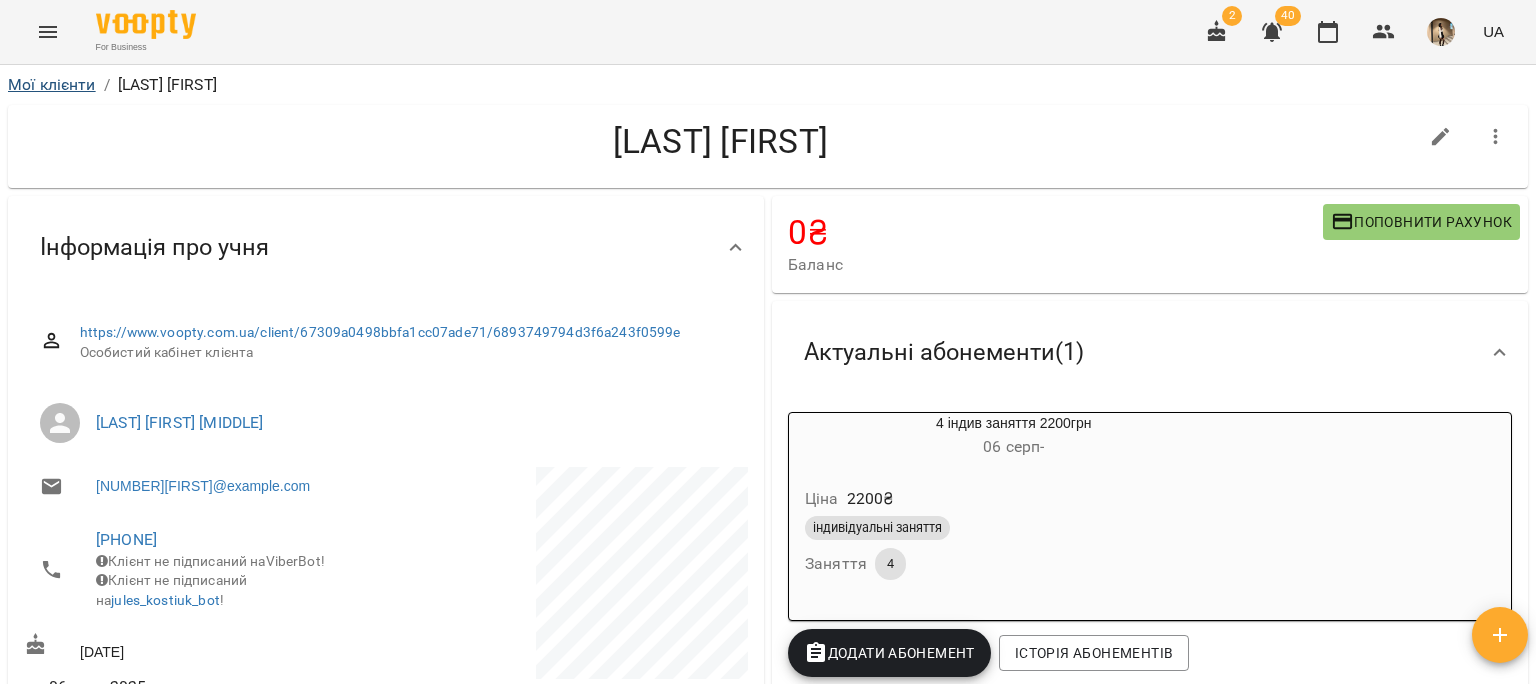 scroll, scrollTop: 0, scrollLeft: 0, axis: both 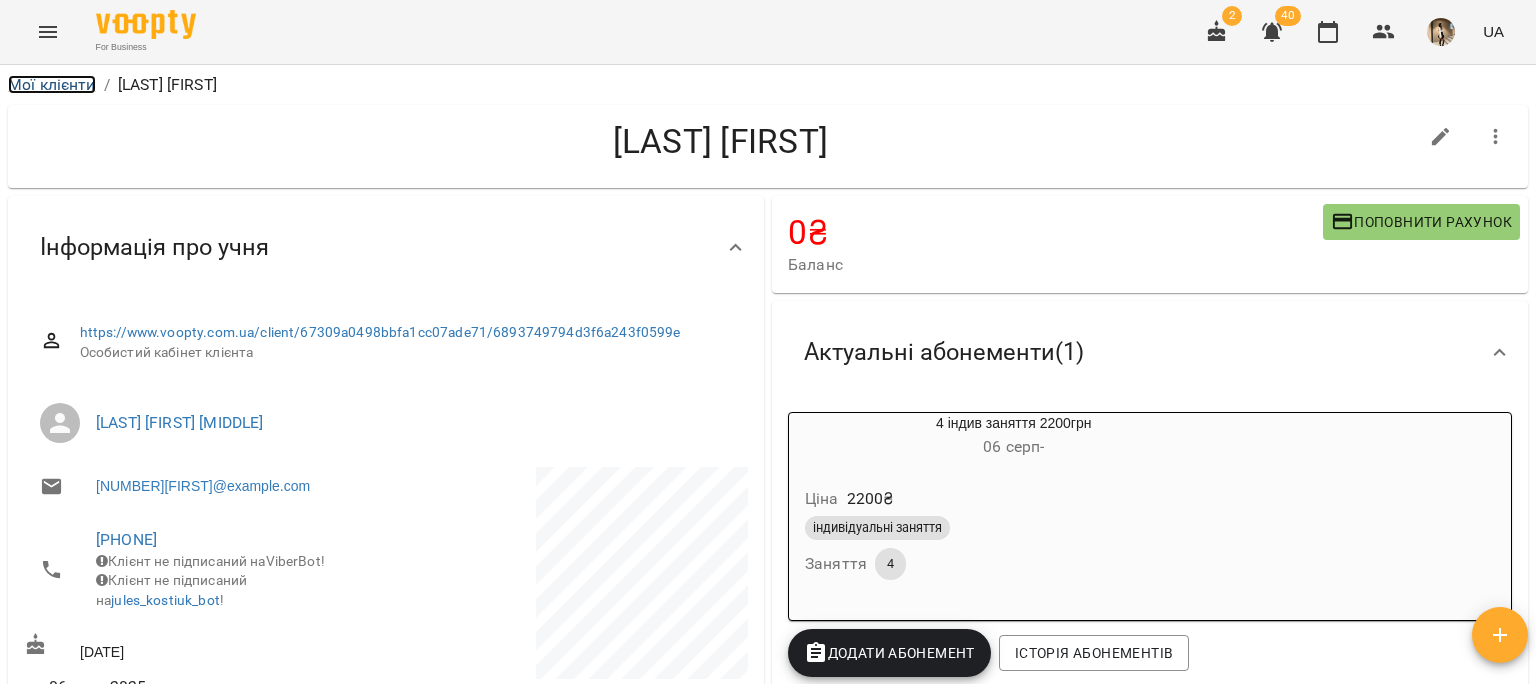 click on "Мої клієнти" at bounding box center (52, 84) 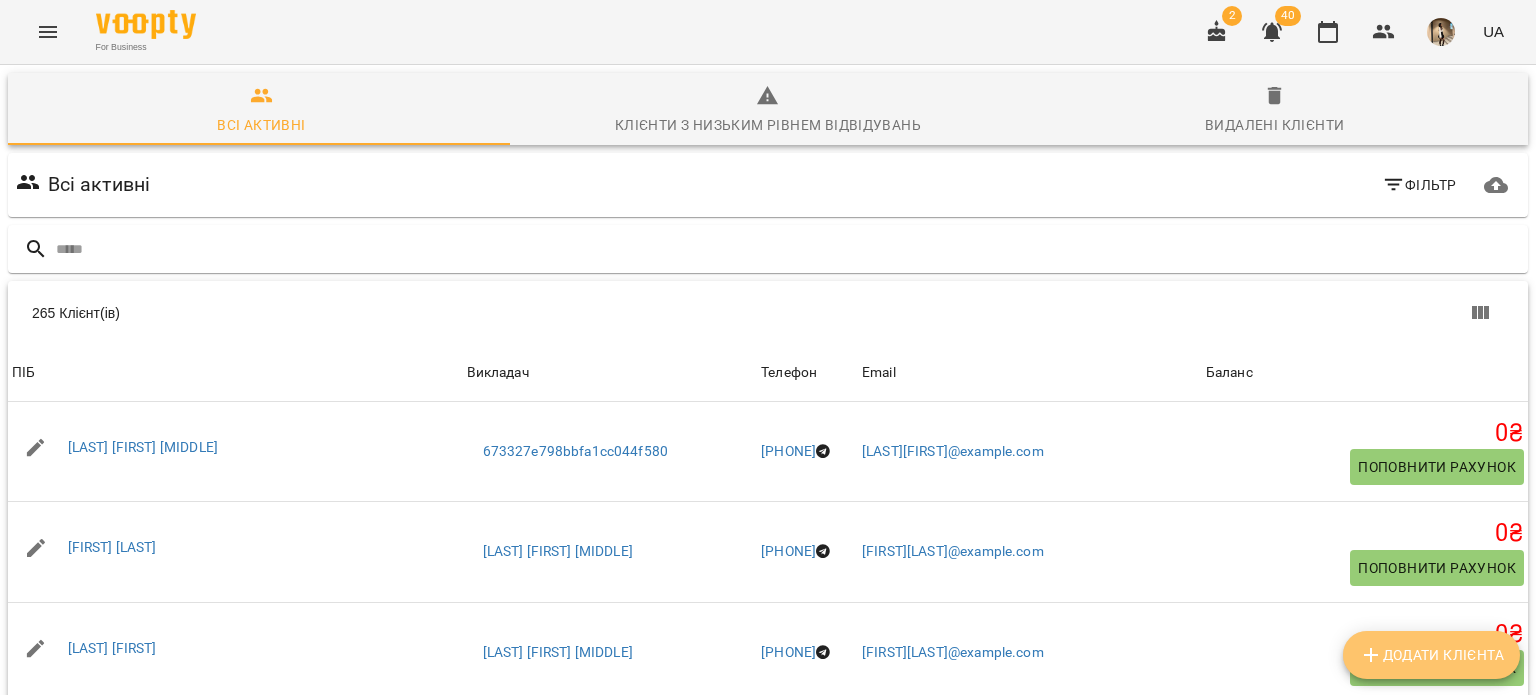 click on "Додати клієнта" at bounding box center (1431, 655) 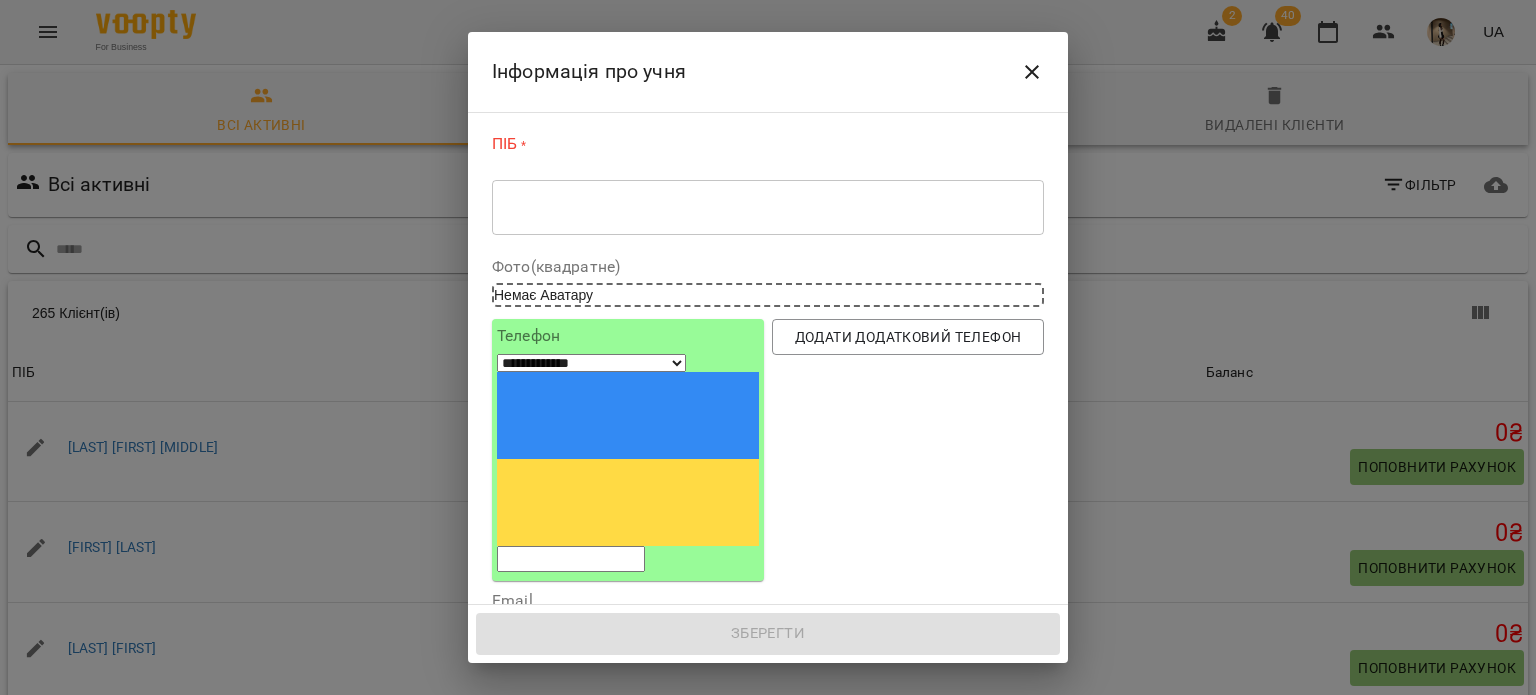 click on "* ​" at bounding box center (768, 207) 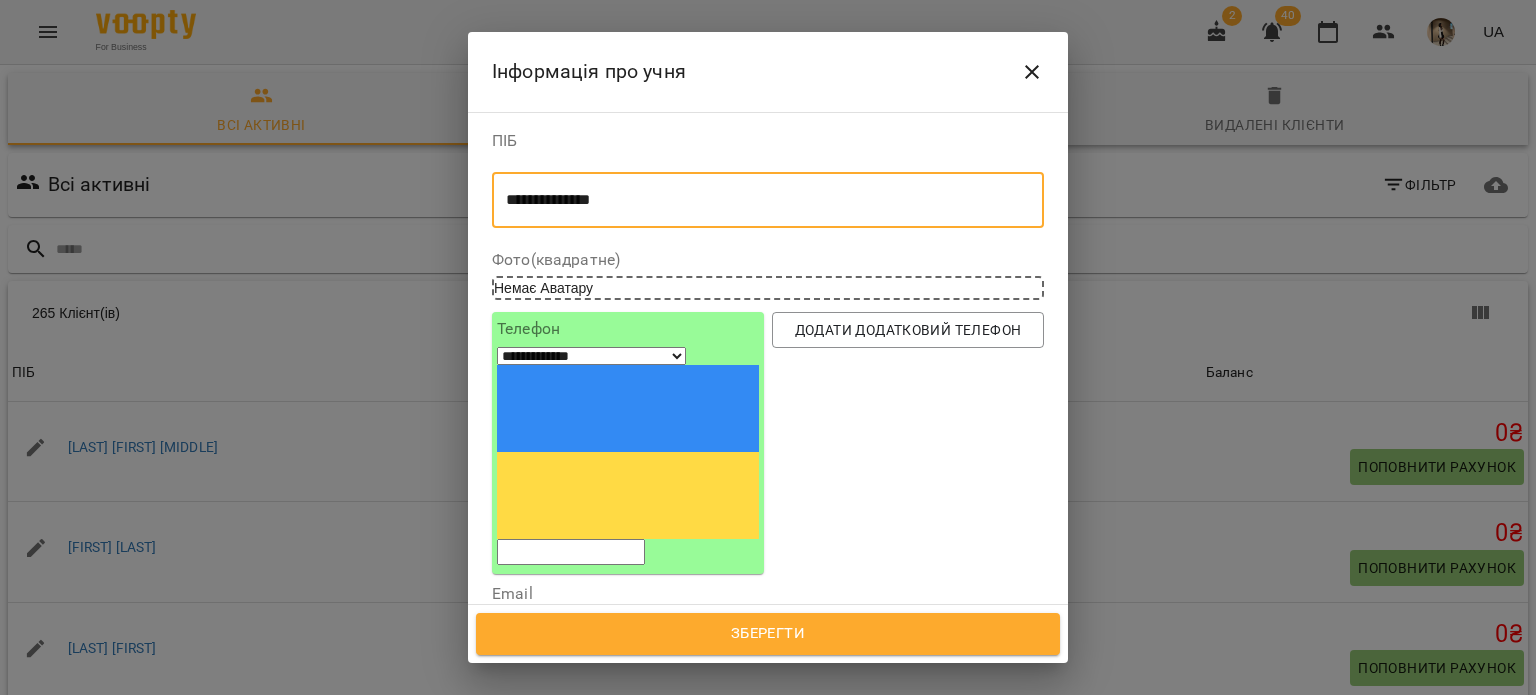 type on "**********" 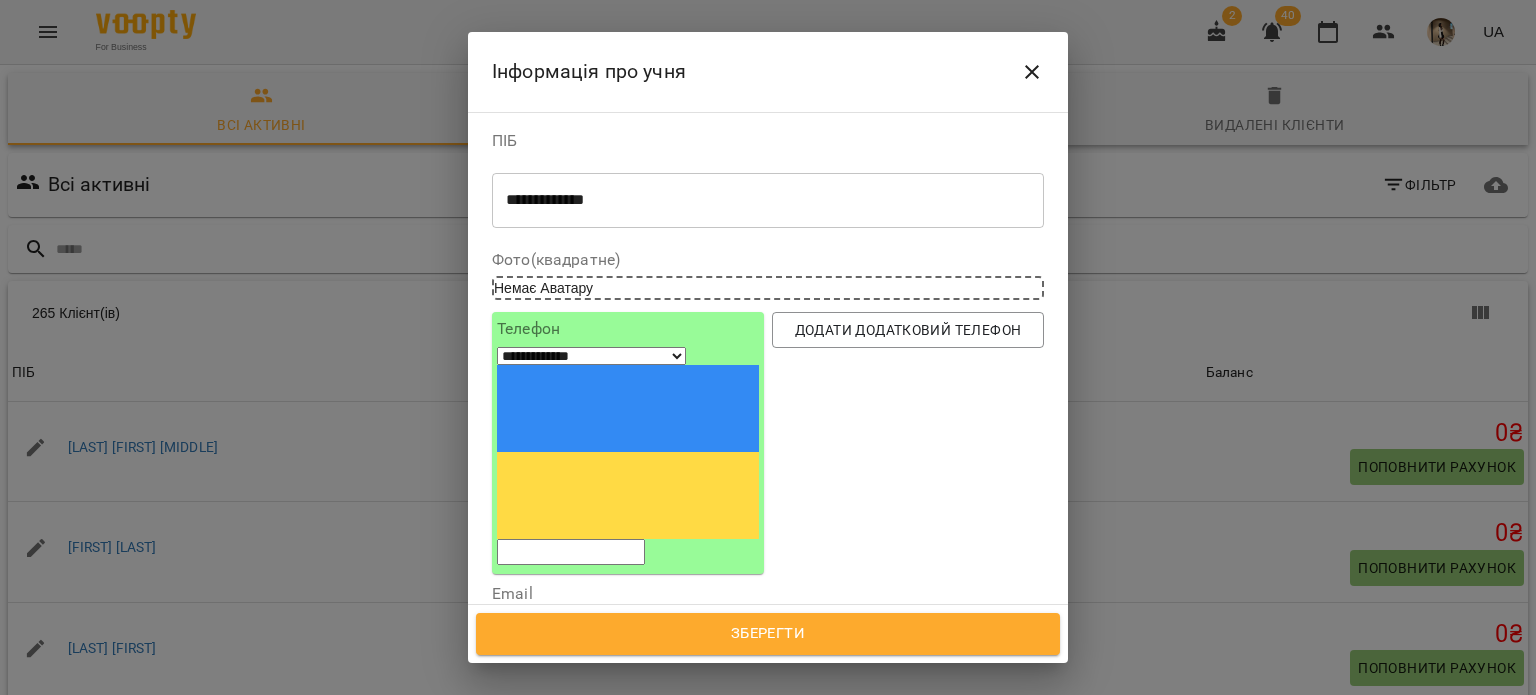 click at bounding box center (571, 552) 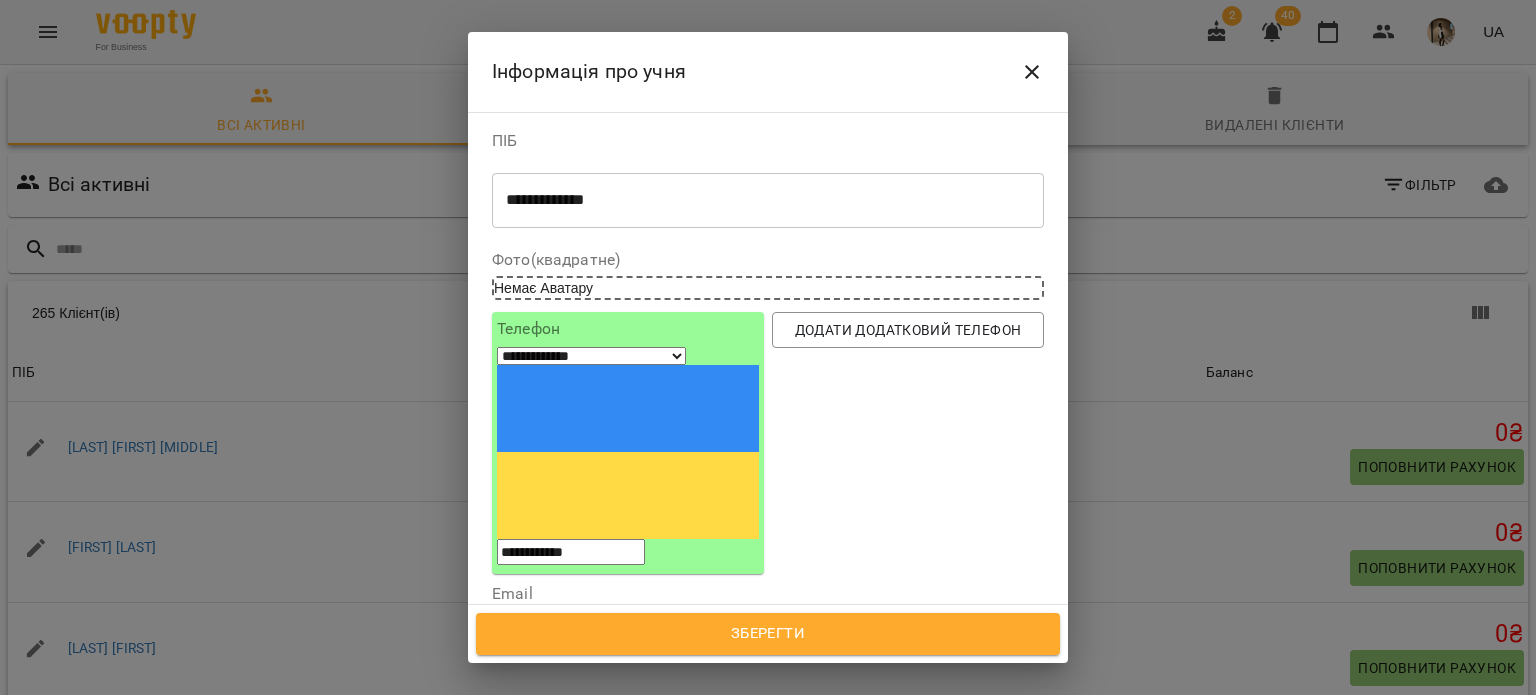 type on "**********" 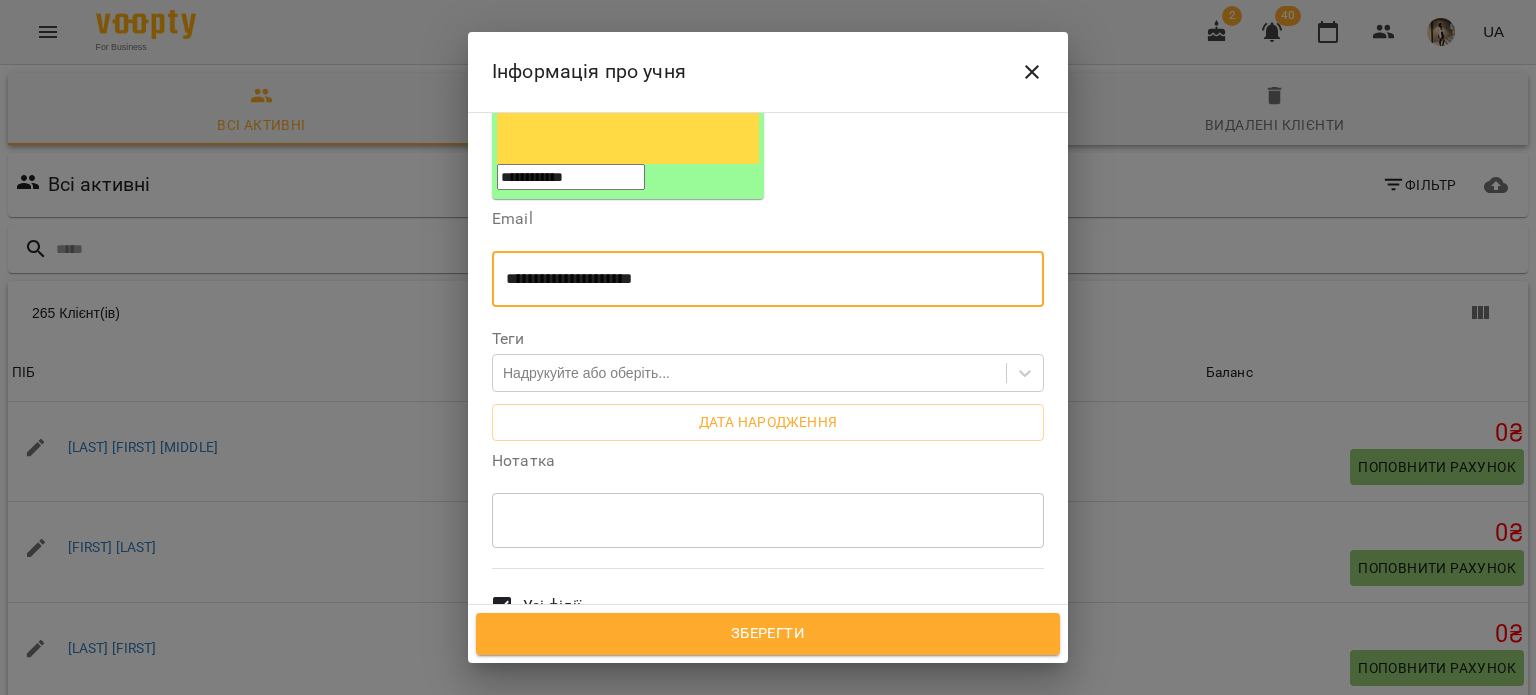 scroll, scrollTop: 376, scrollLeft: 0, axis: vertical 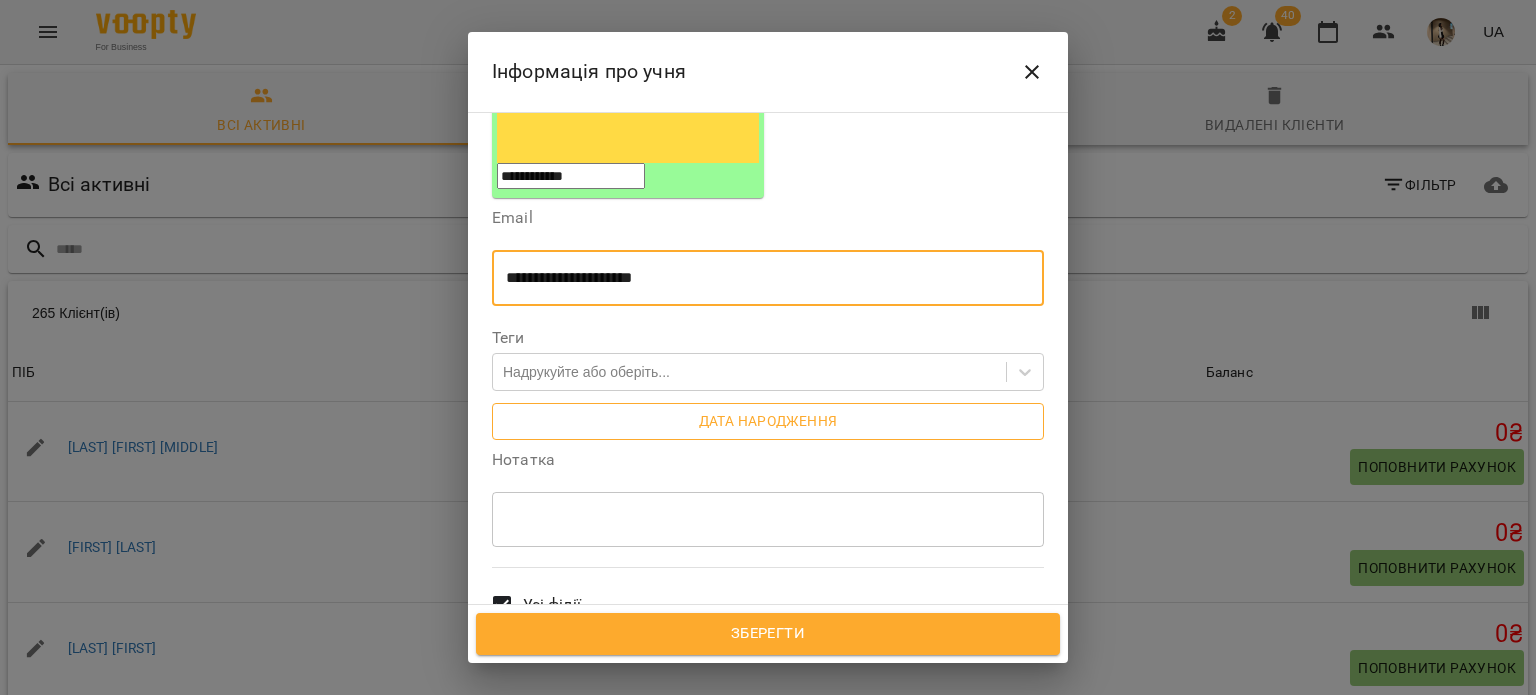 type on "**********" 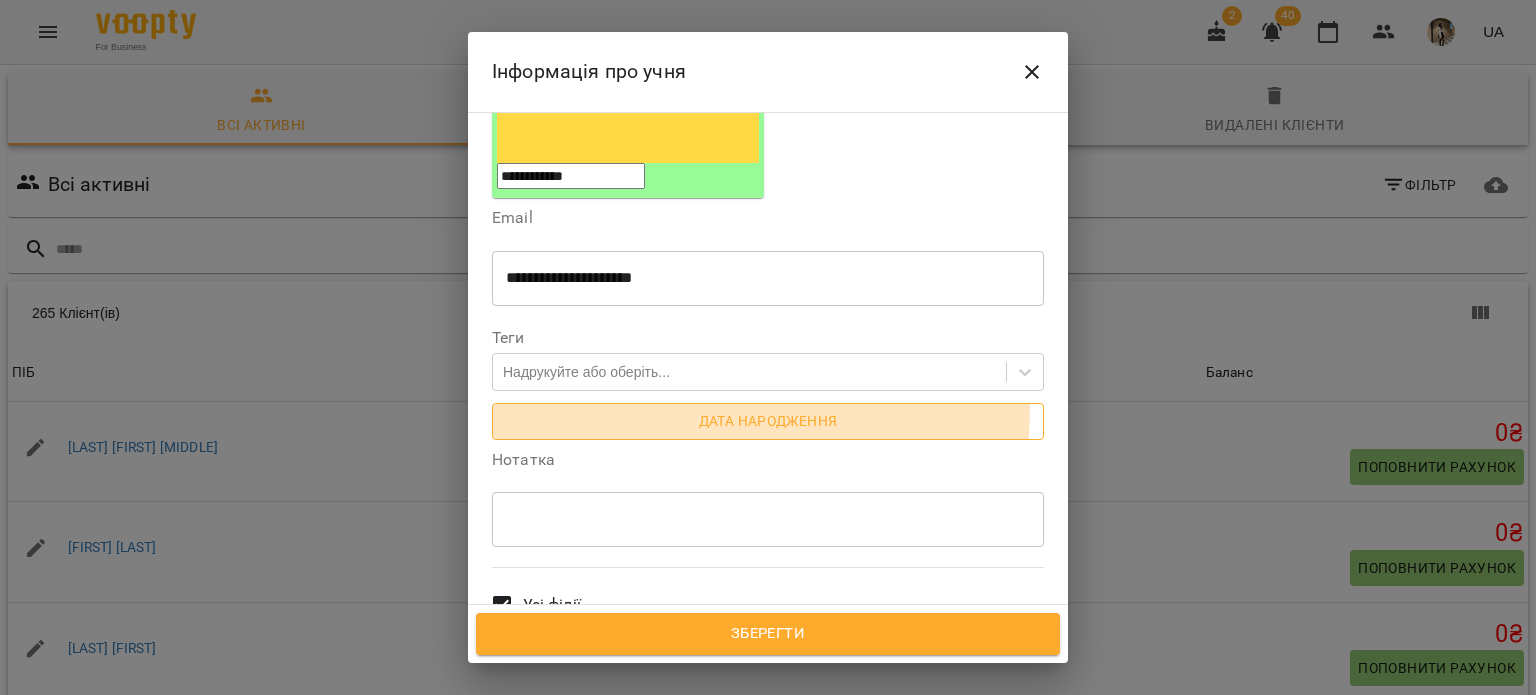 click on "Дата народження" at bounding box center [768, 421] 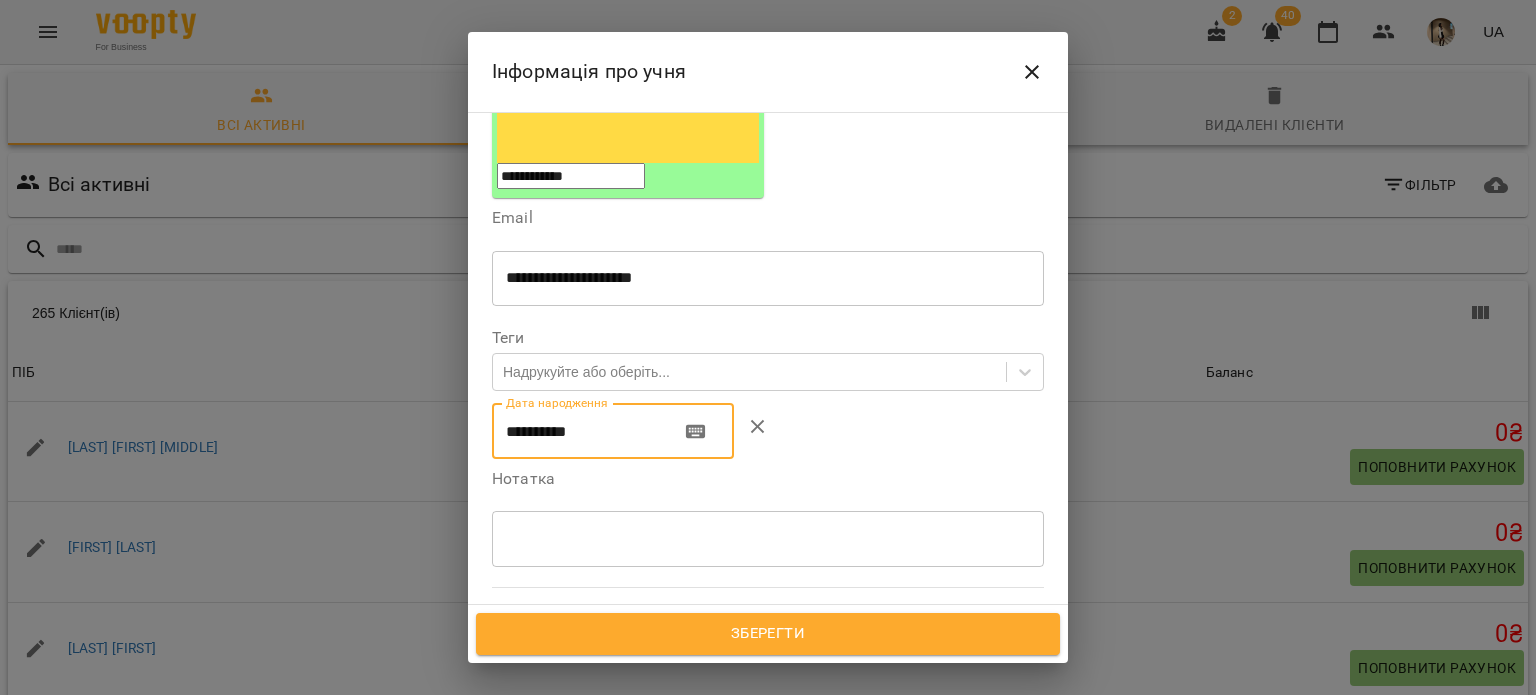 click on "**********" at bounding box center [578, 431] 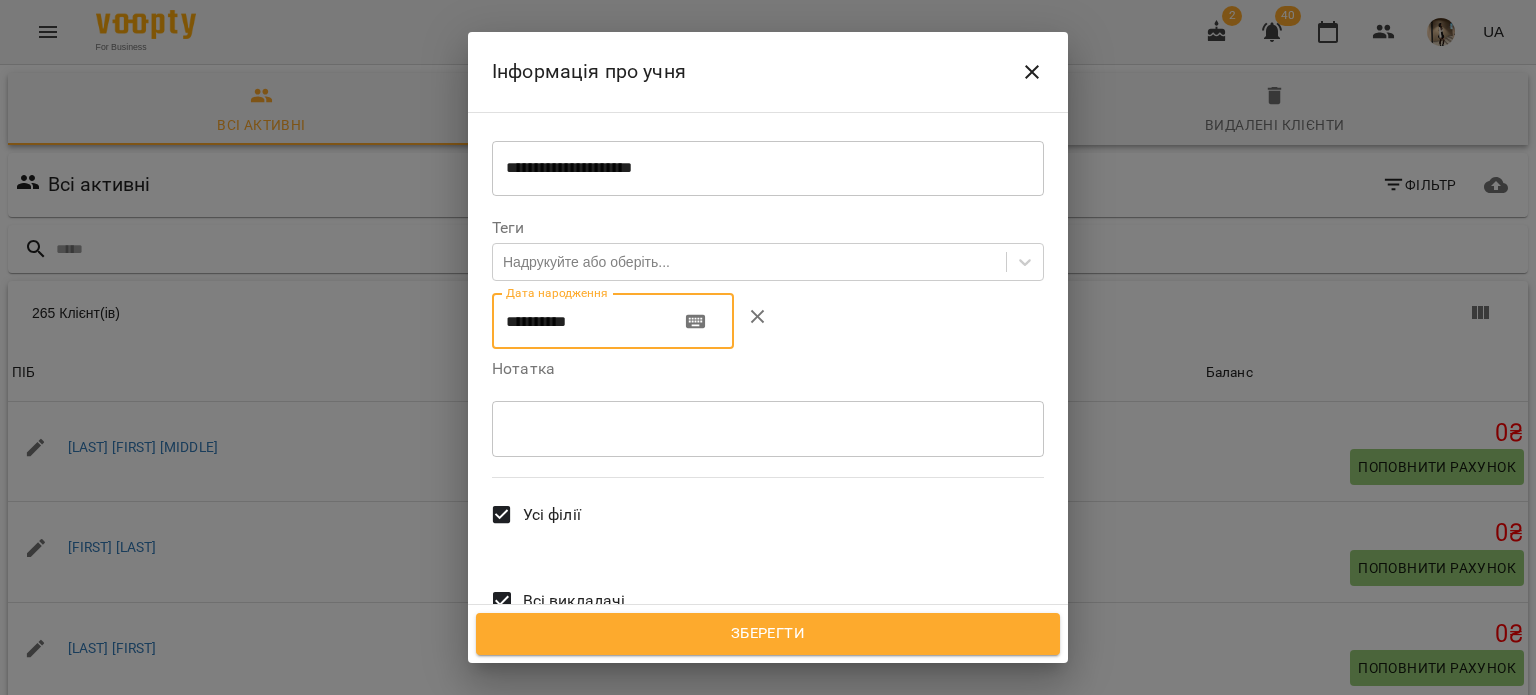 type on "**********" 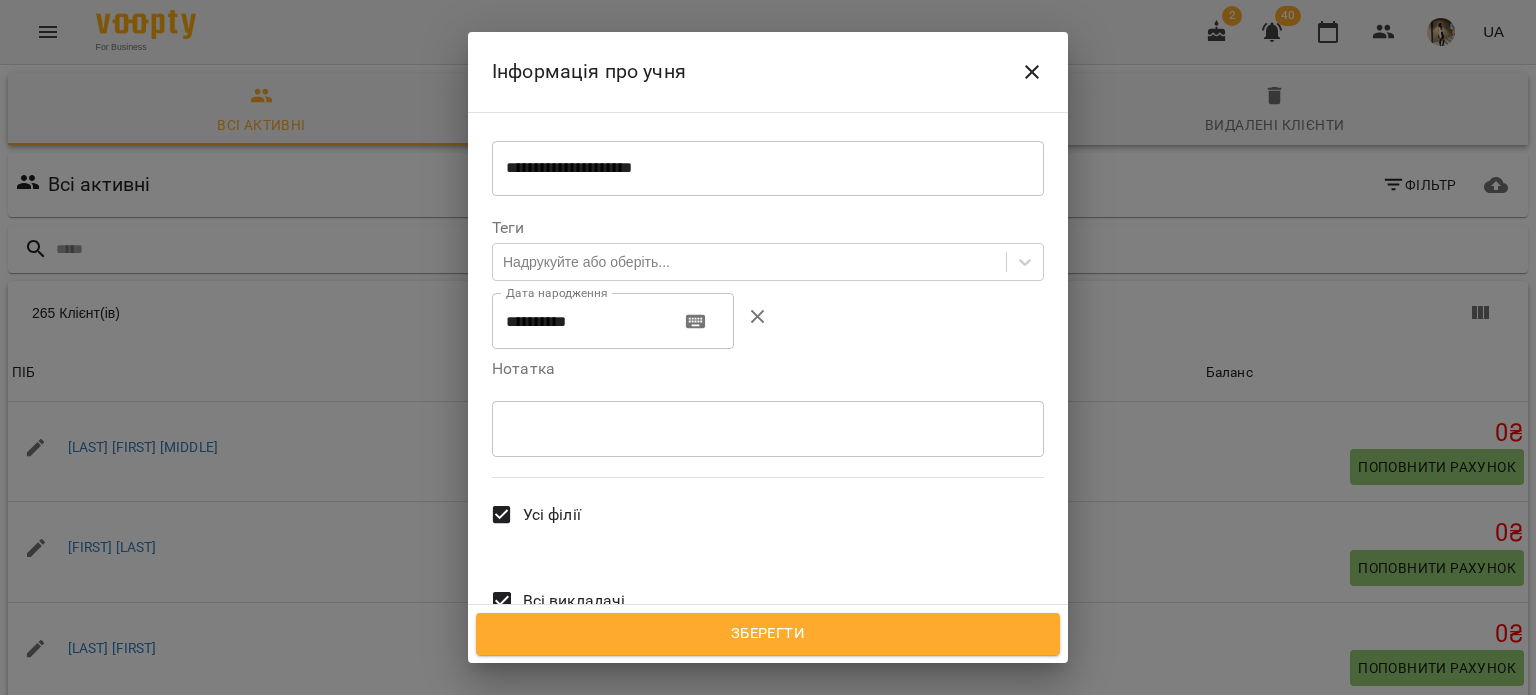click on "Всі викладачі" at bounding box center [574, 601] 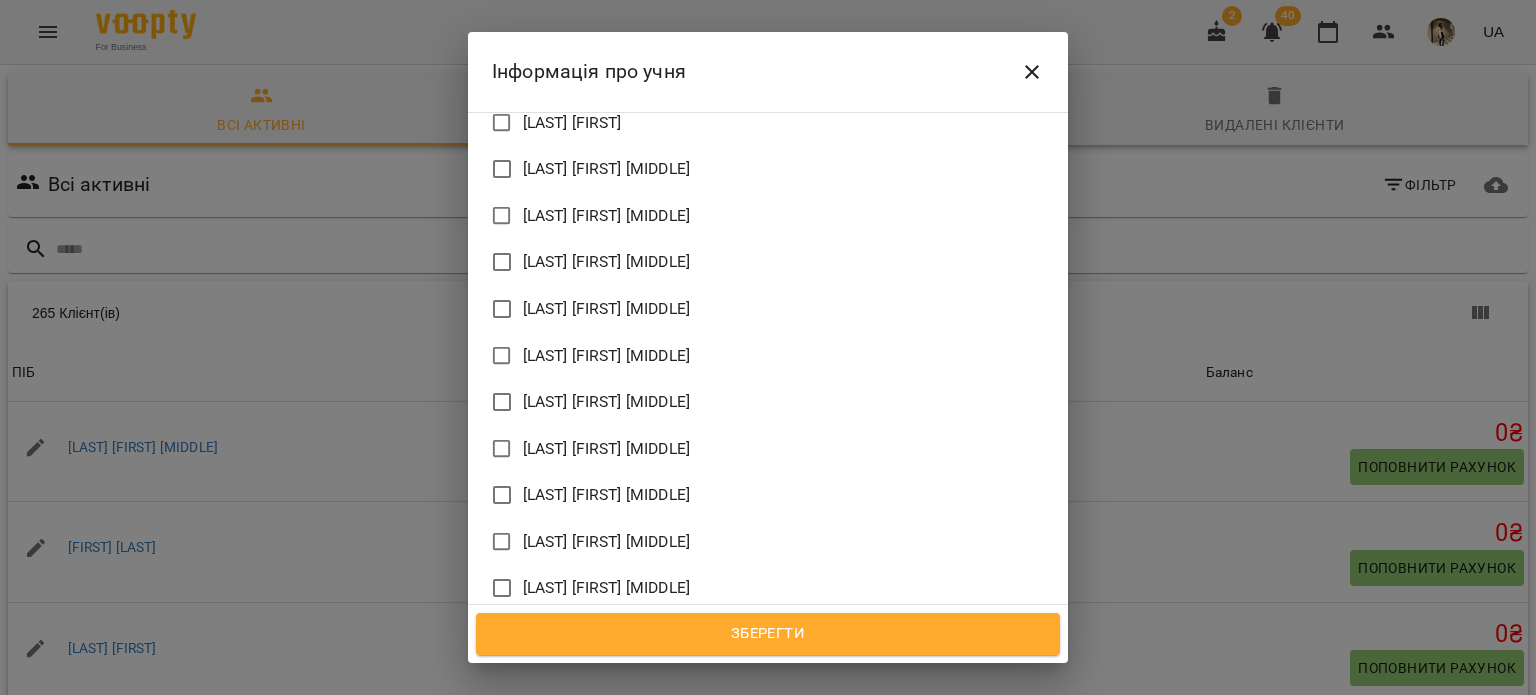 scroll, scrollTop: 1483, scrollLeft: 0, axis: vertical 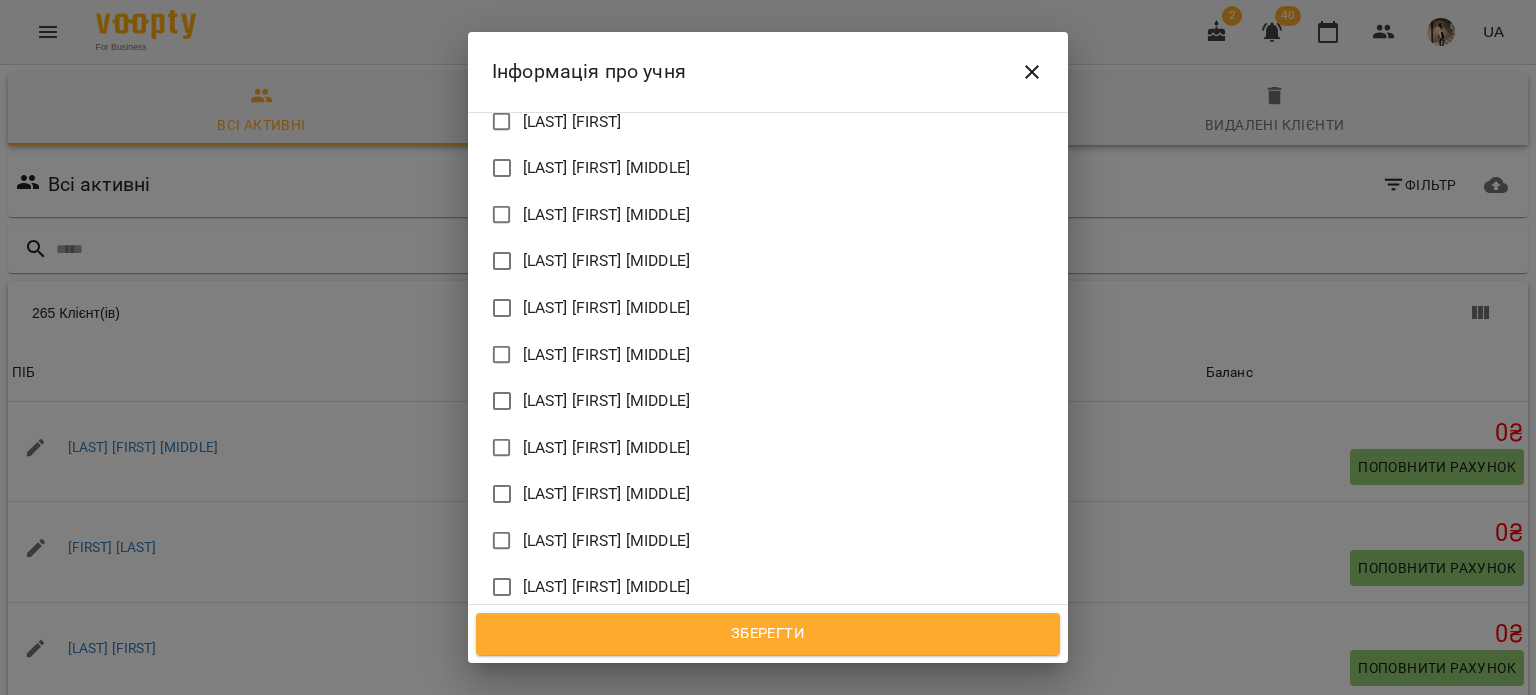 click on "[LAST] [FIRST] [MIDDLE]" at bounding box center [606, 587] 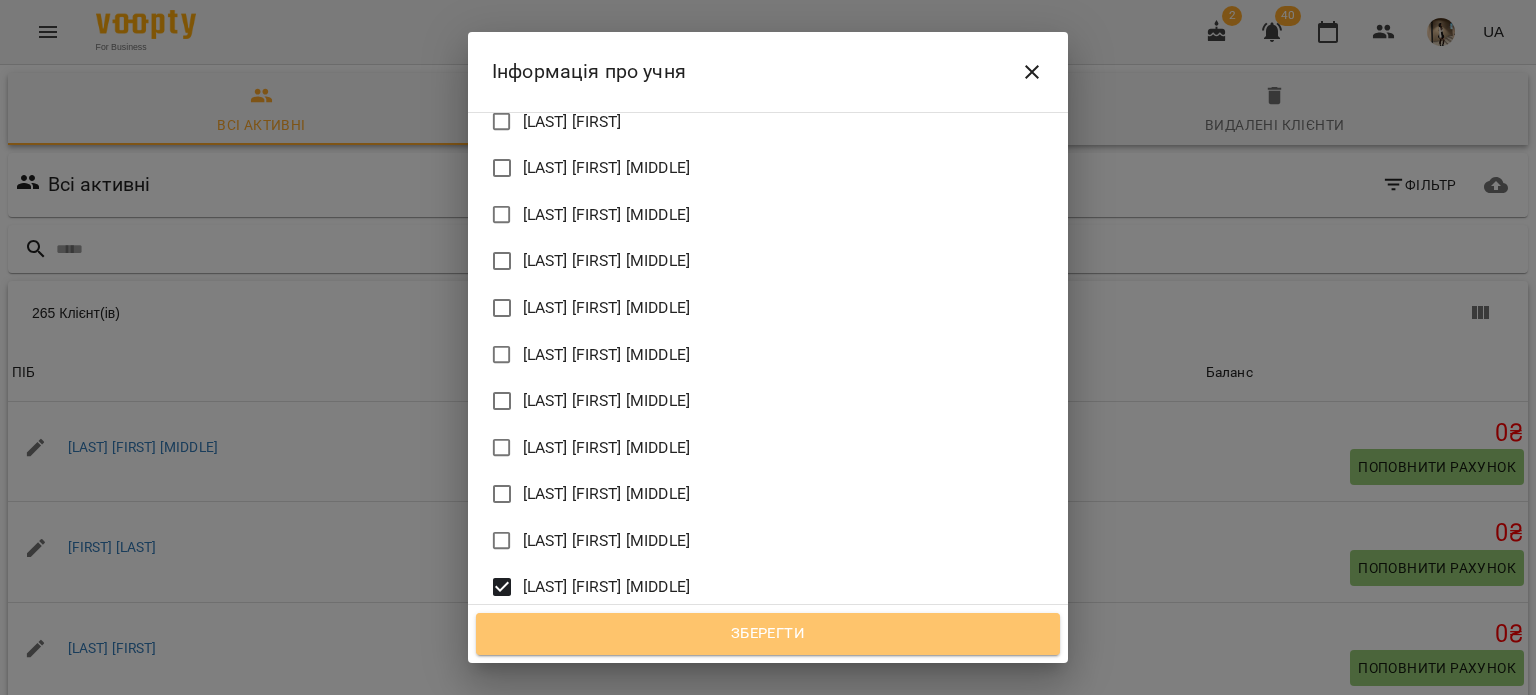 click on "Зберегти" at bounding box center [768, 634] 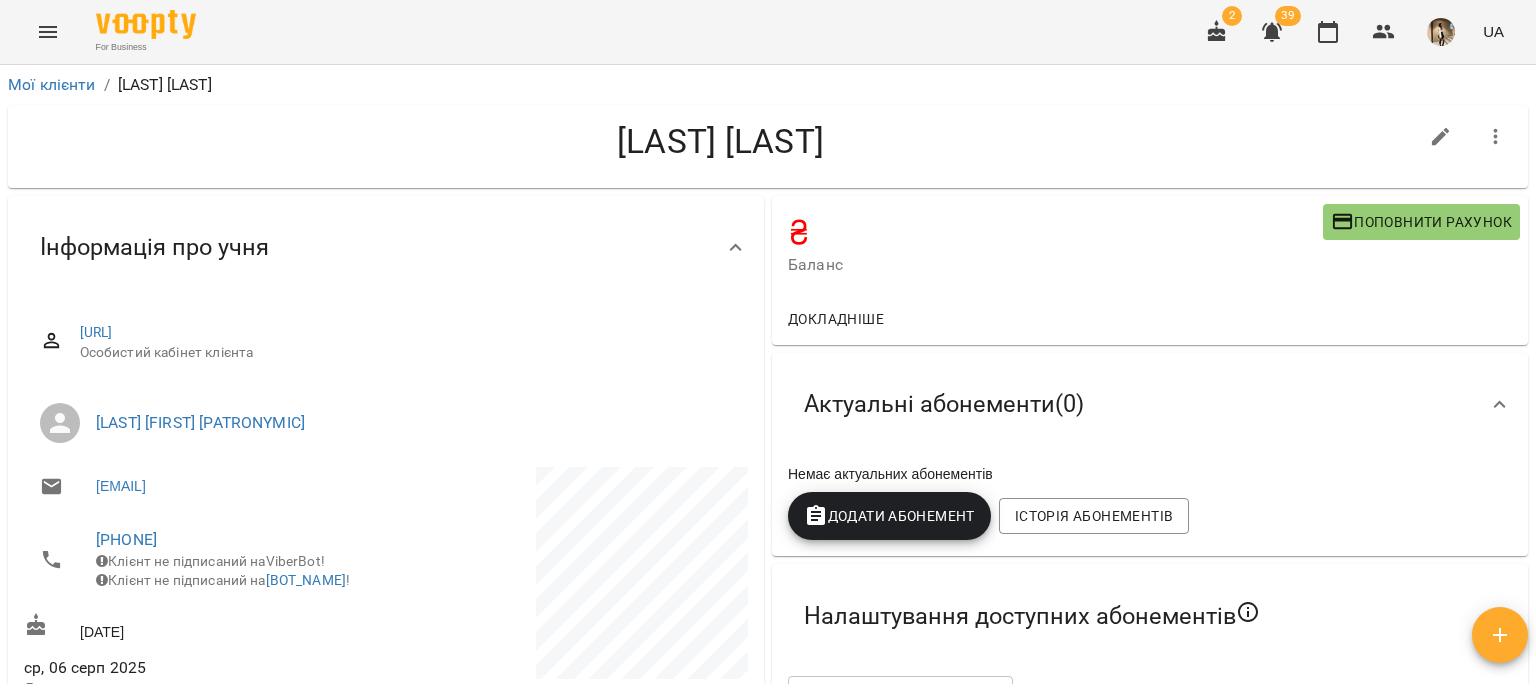 scroll, scrollTop: 0, scrollLeft: 0, axis: both 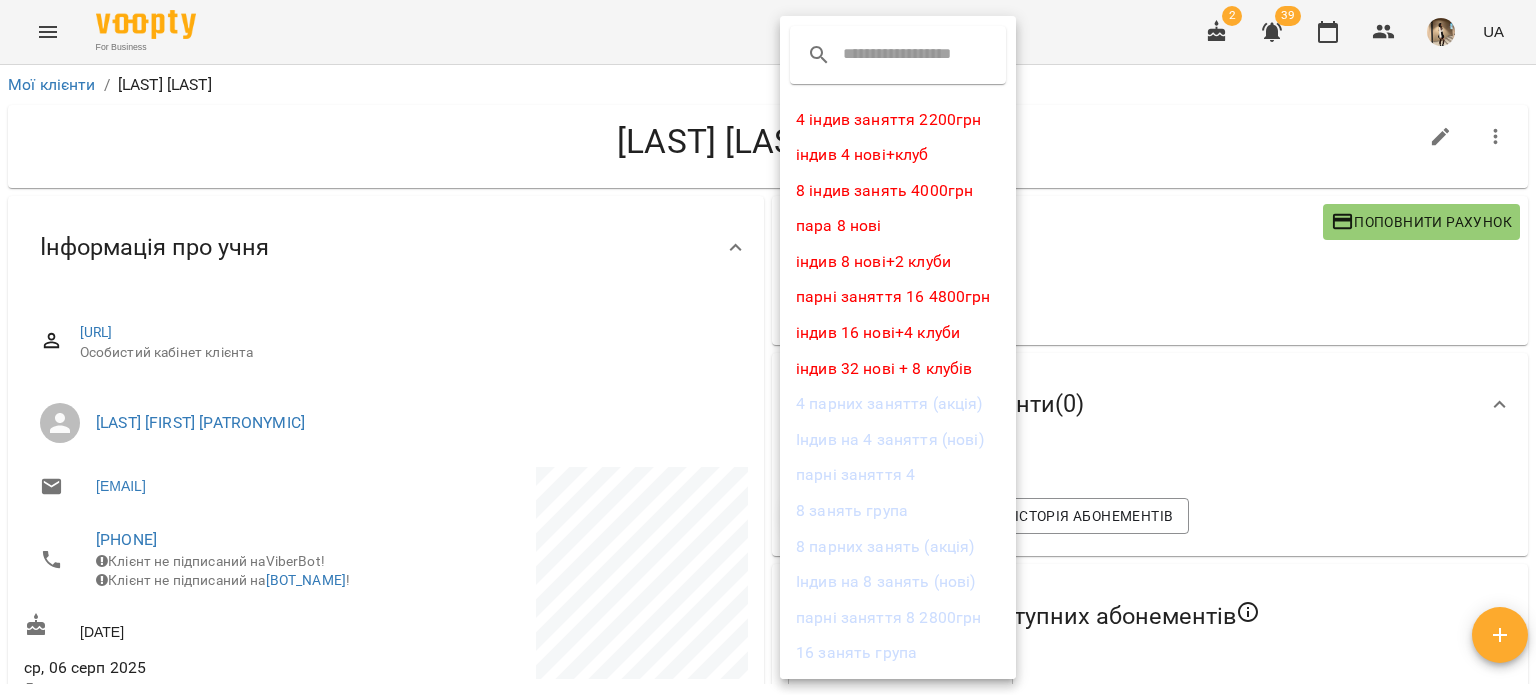 click on "8 індив занять 4000грн" at bounding box center (898, 191) 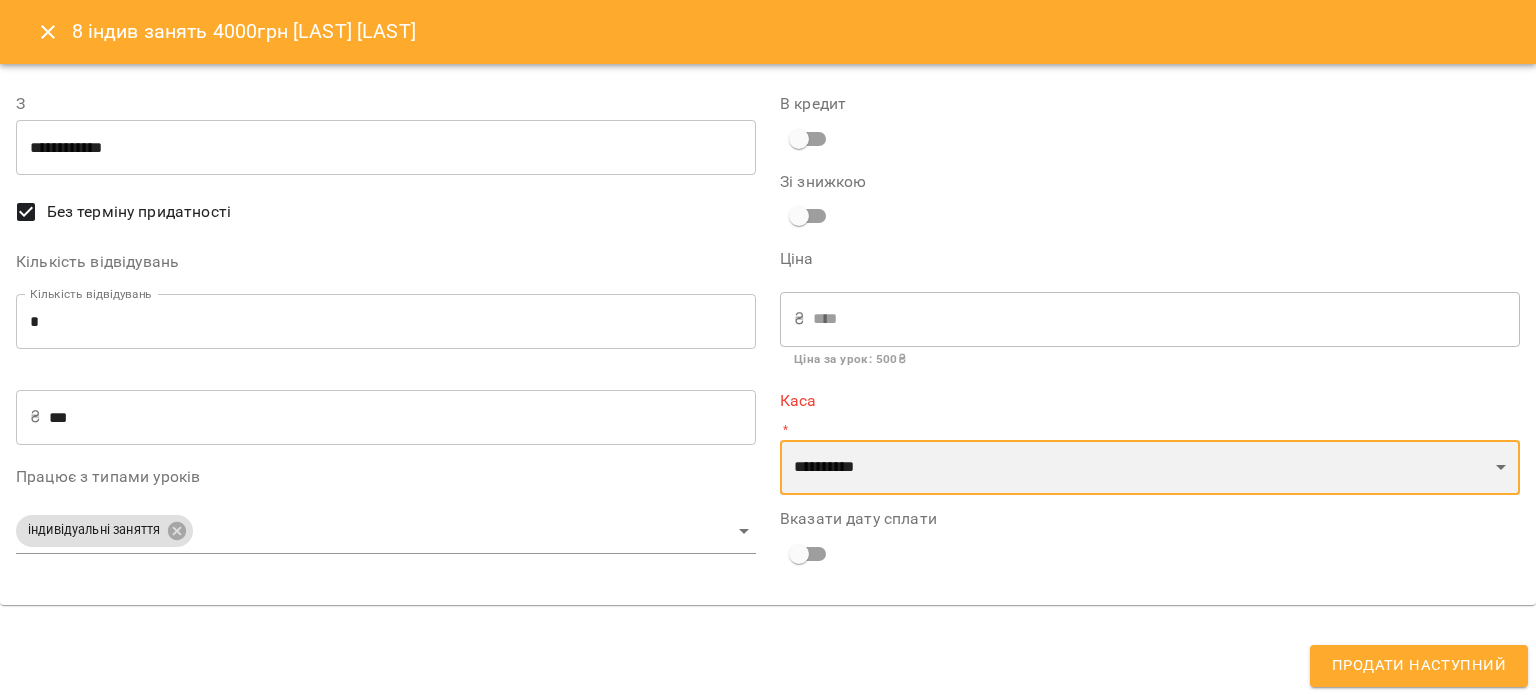 click on "**********" at bounding box center (1150, 468) 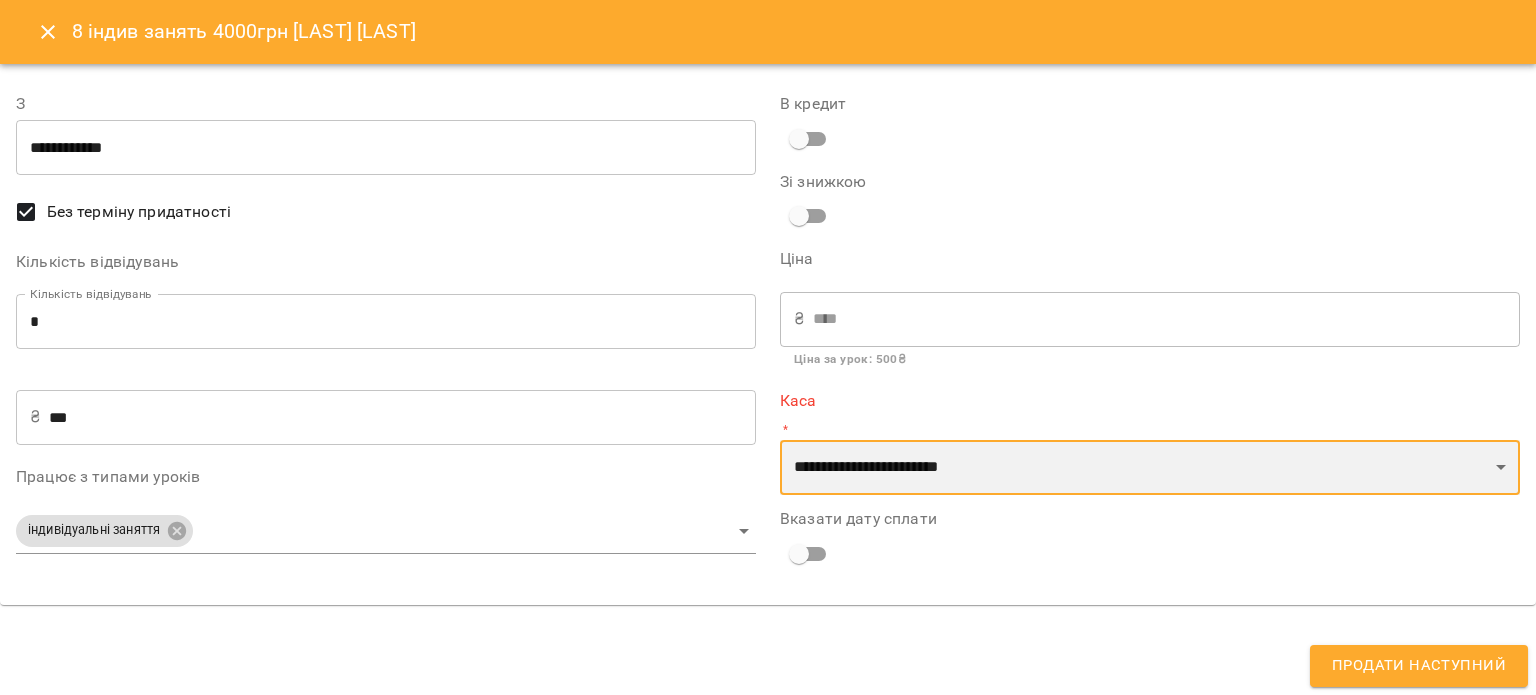 click on "**********" at bounding box center (1150, 468) 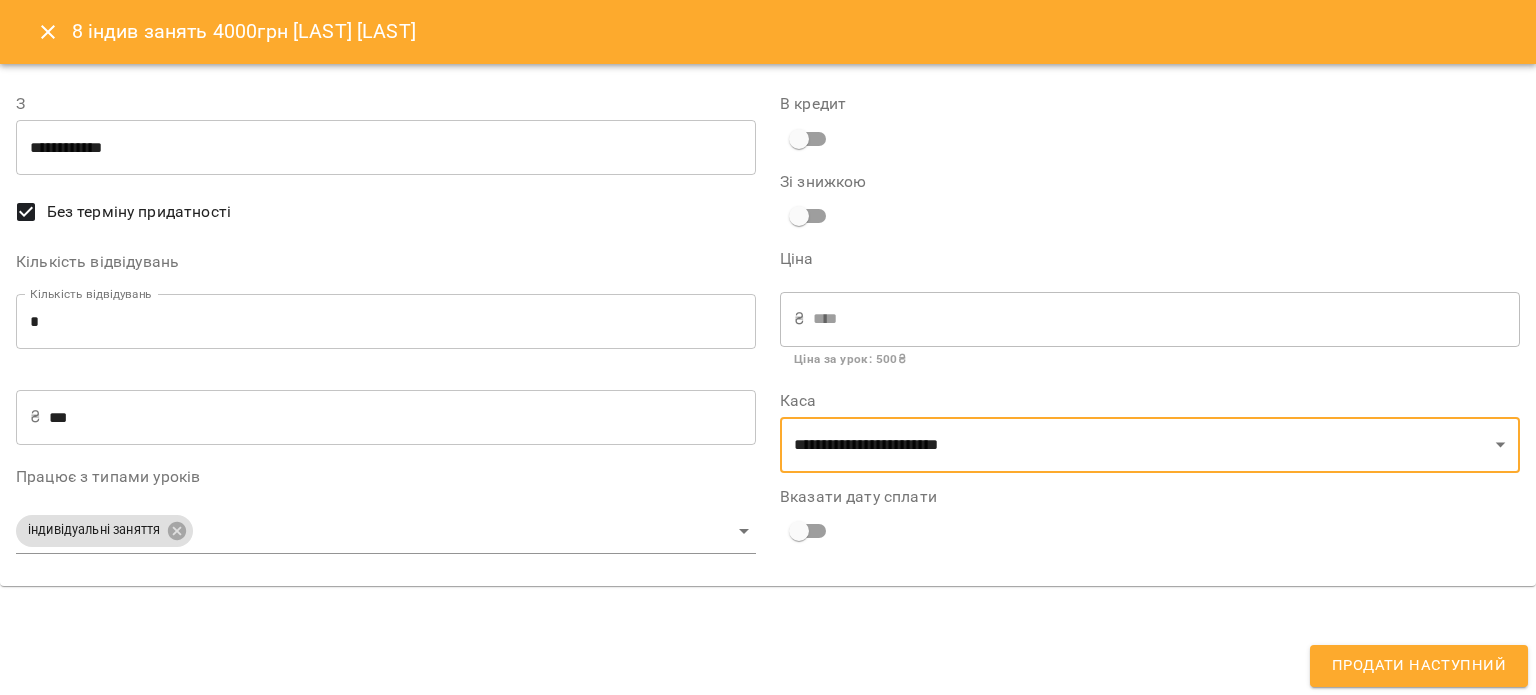 click on "Продати наступний" at bounding box center (1419, 666) 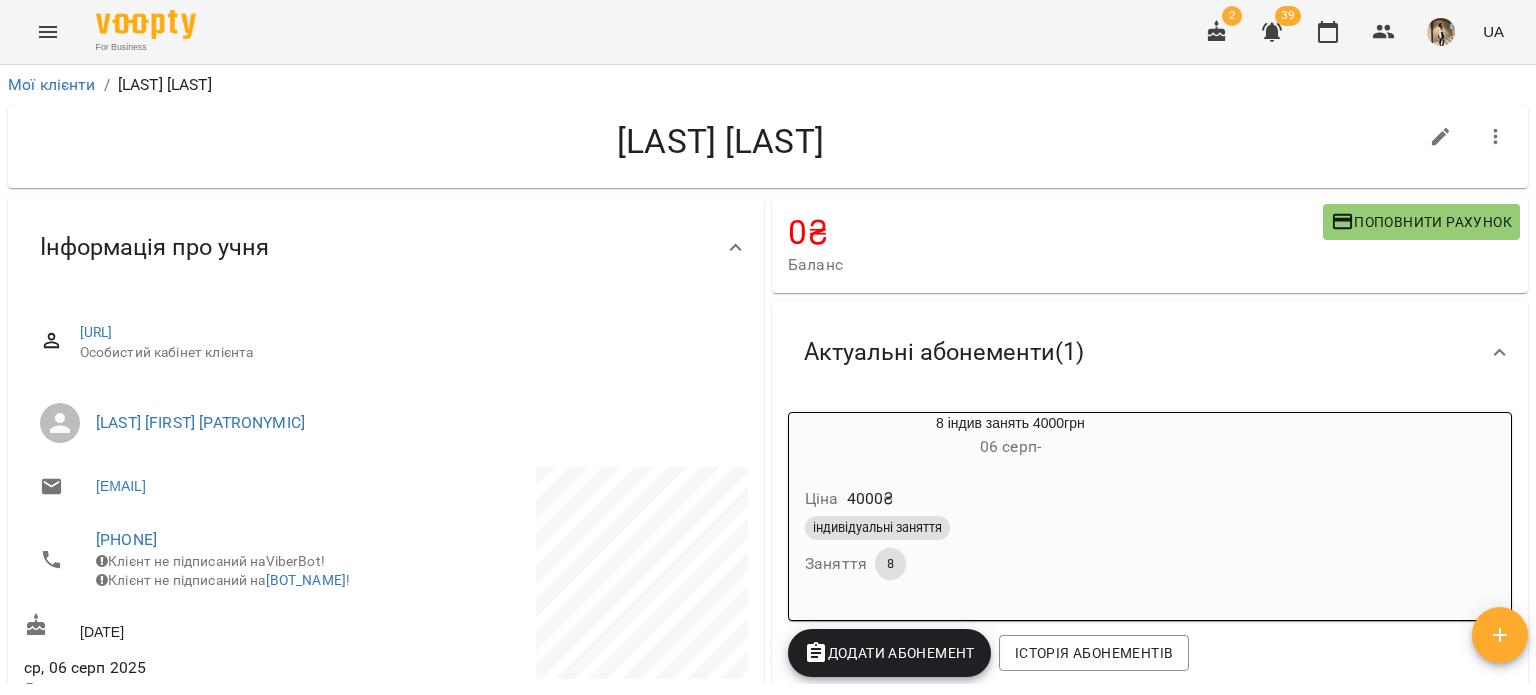 scroll, scrollTop: 252, scrollLeft: 0, axis: vertical 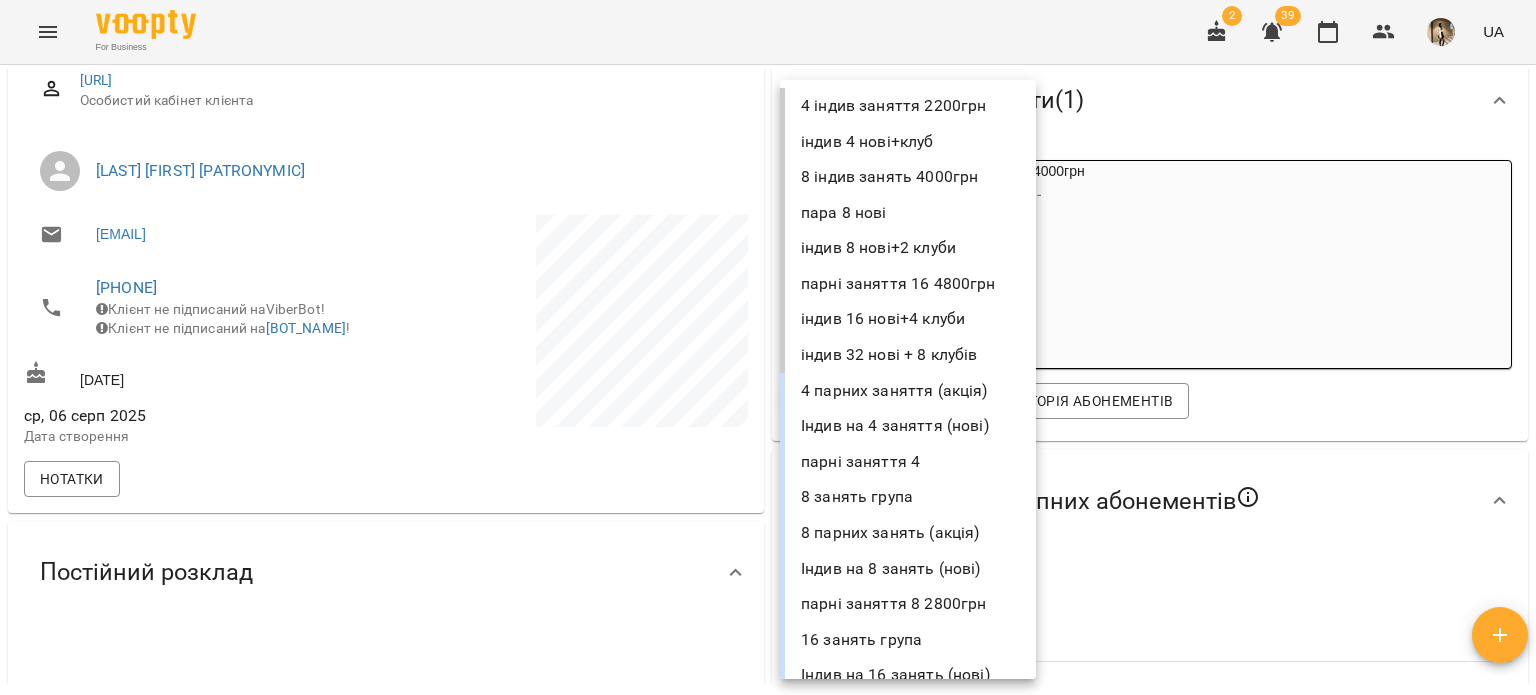 click on "For Business 2 39 UA Мої клієнти / Собчук Марина Собчук Марина 0 ₴ Баланс Поповнити рахунок Актуальні абонементи ( 1 ) 8 індив занять 4000грн 06 серп  -   Ціна 4000 ₴ індивідуальні заняття  Заняття 8 Додати Абонемент Історія абонементів Налаштування доступних абонементів Оберіть абонемент ​ Оберіть абонемент Зберегти Інформація про учня https://www.voopty.com.ua/client/67309a0498bbfa1cc07ade71/6893b06694d3f6a2431b33e5 Особистий кабінет клієнта Матвієнко Яна Володимирівна  sobchuchkam@gmail.com +380671546105 Клієнт не підписаний на  ViberBot! Клієнт не підписаний на  jules_kostiuk_bot ! 12 вер 1993 З З" at bounding box center (768, 380) 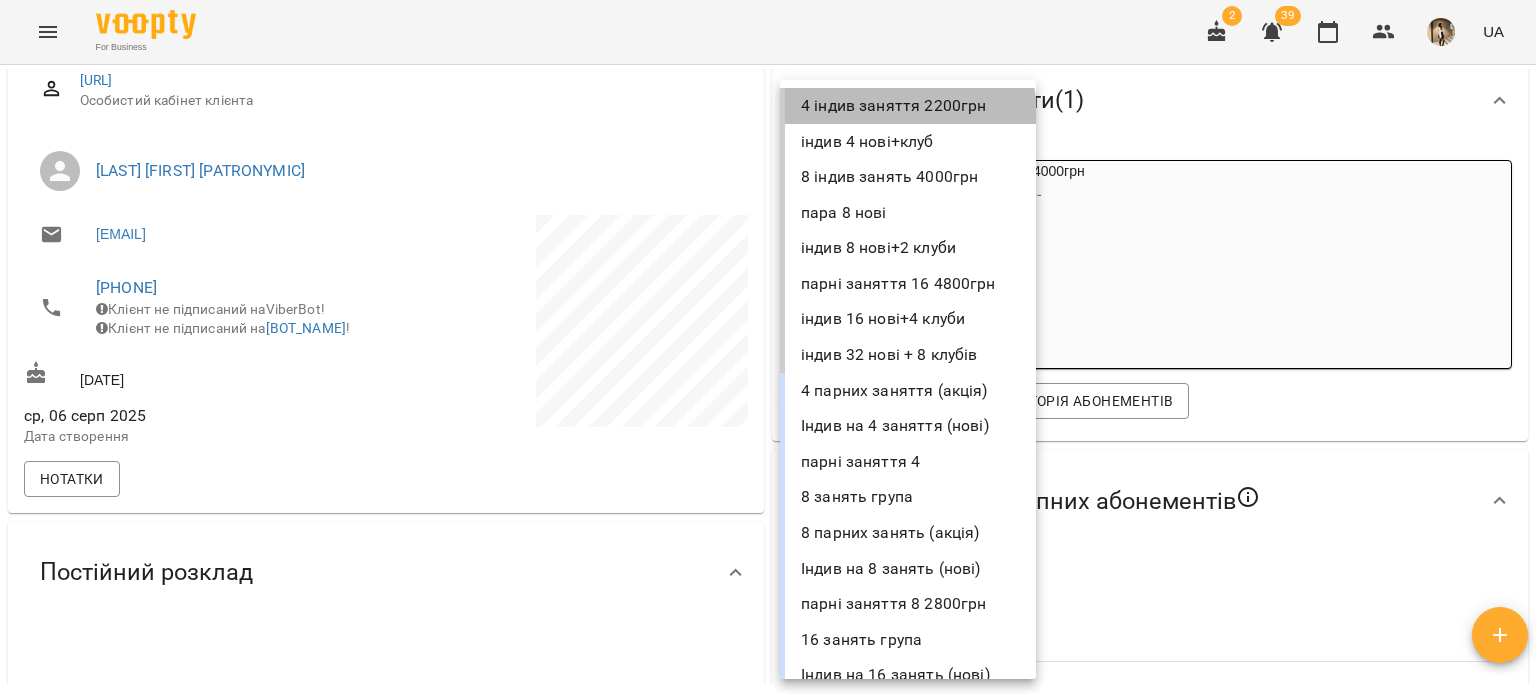 click on "4 індив заняття 2200грн" at bounding box center [908, 106] 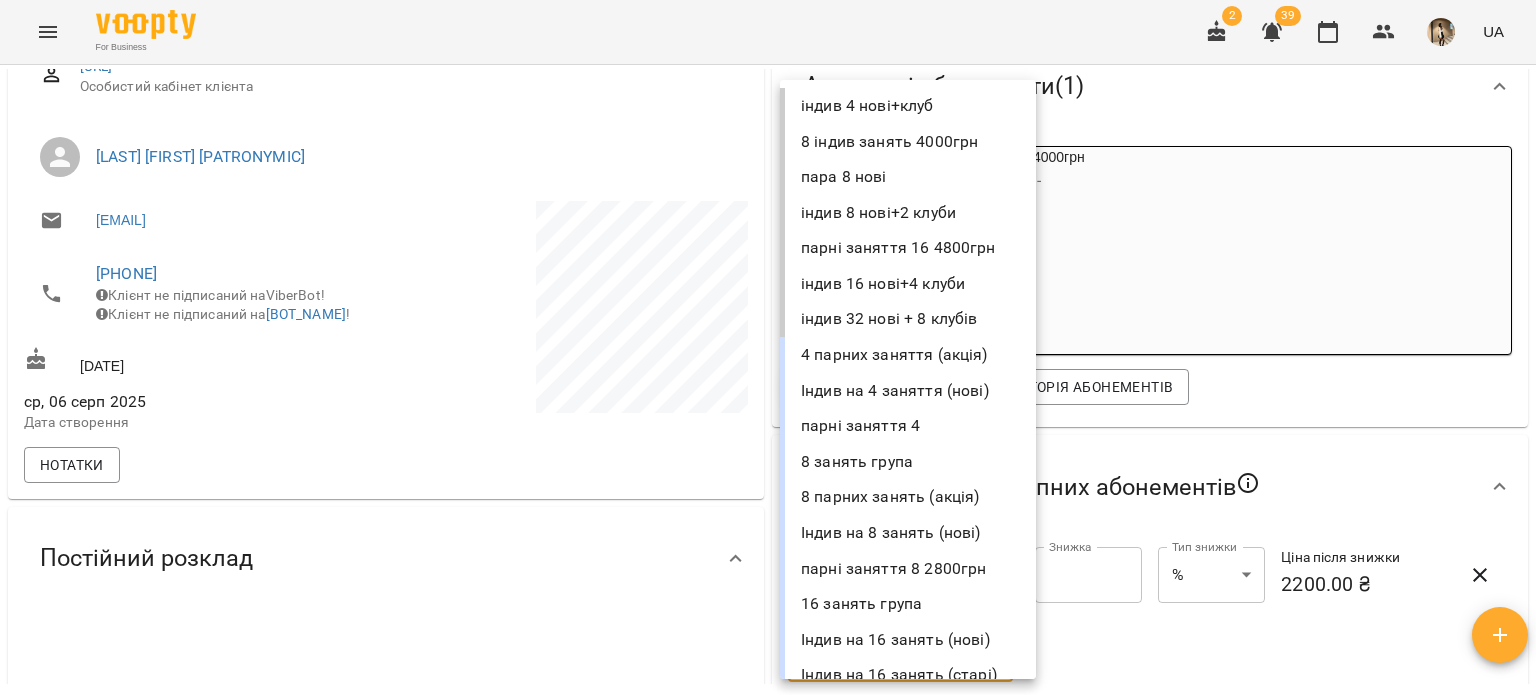 click on "**********" at bounding box center (768, 380) 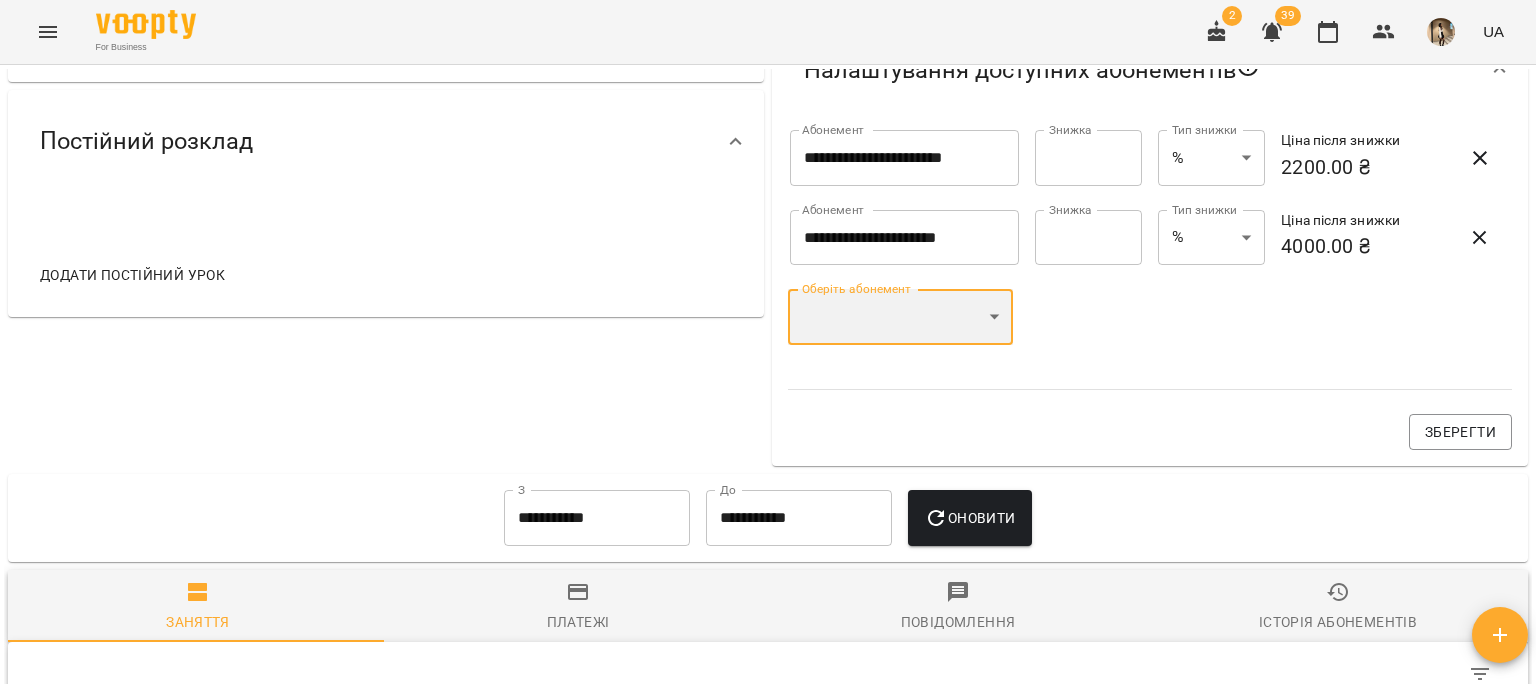 scroll, scrollTop: 684, scrollLeft: 0, axis: vertical 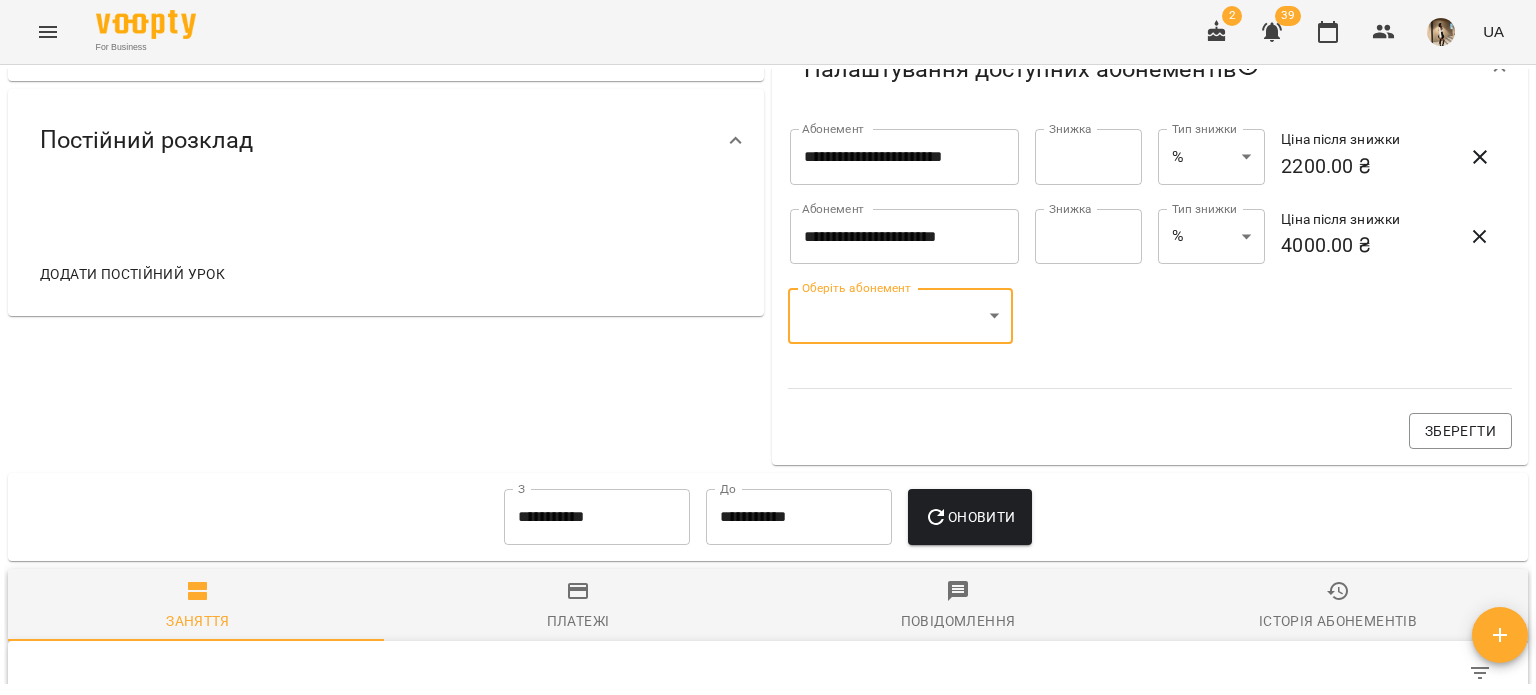 click on "**********" at bounding box center (768, 380) 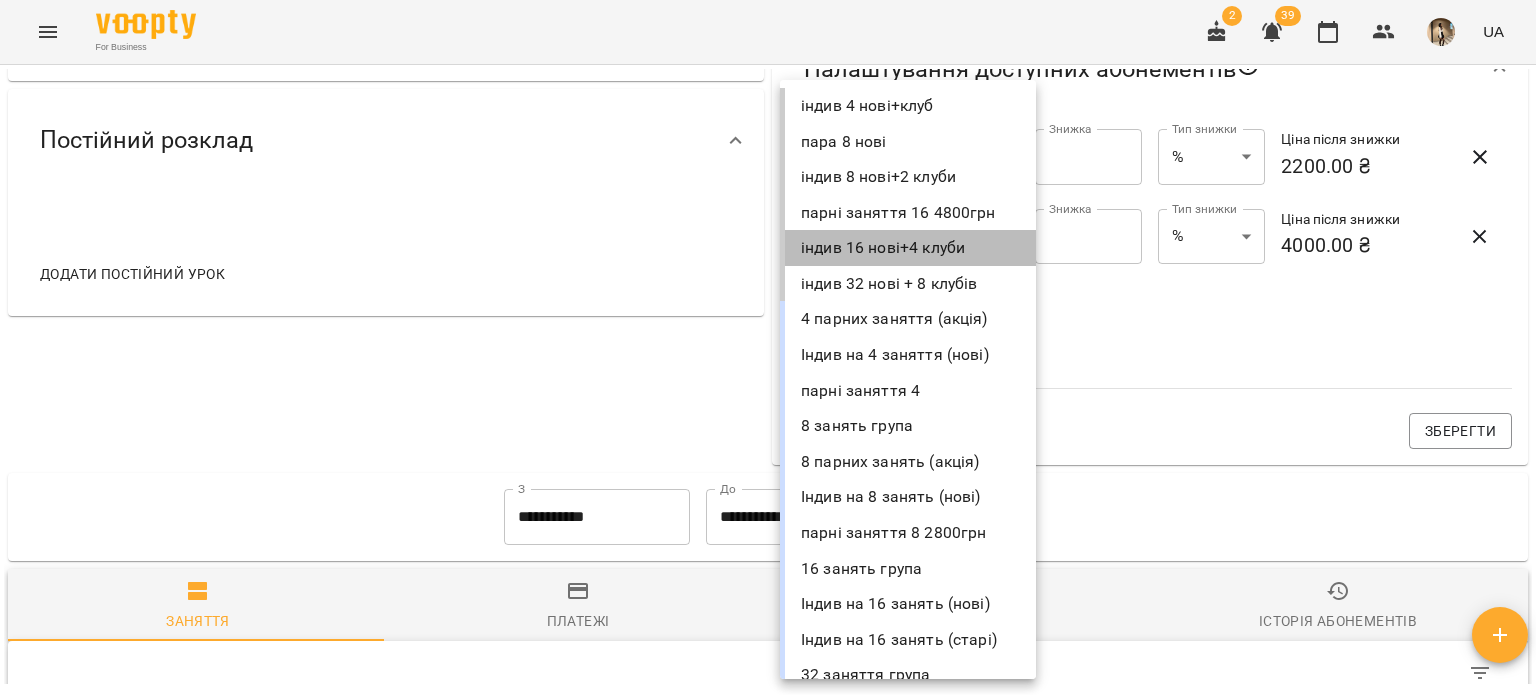click on "індив 16 нові+4 клуби" at bounding box center [908, 248] 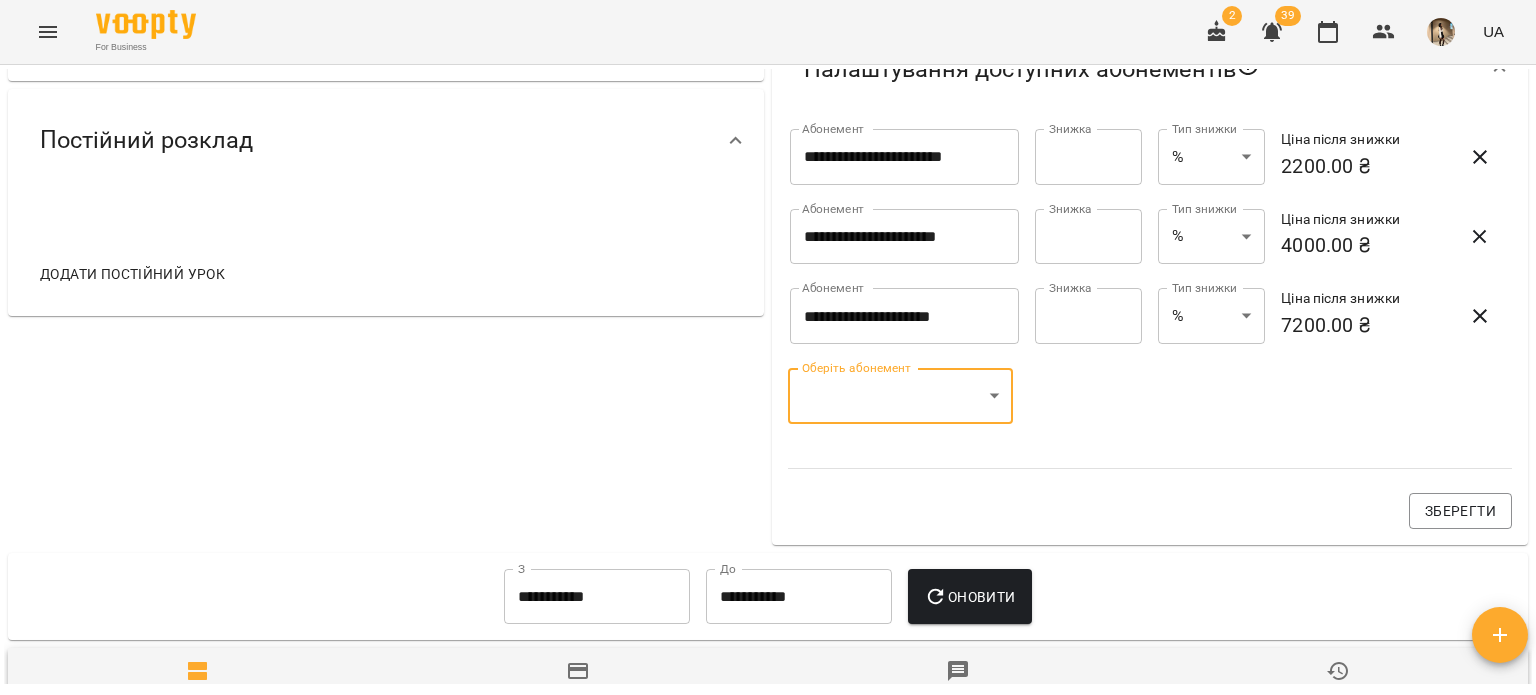 click on "**********" at bounding box center [768, 380] 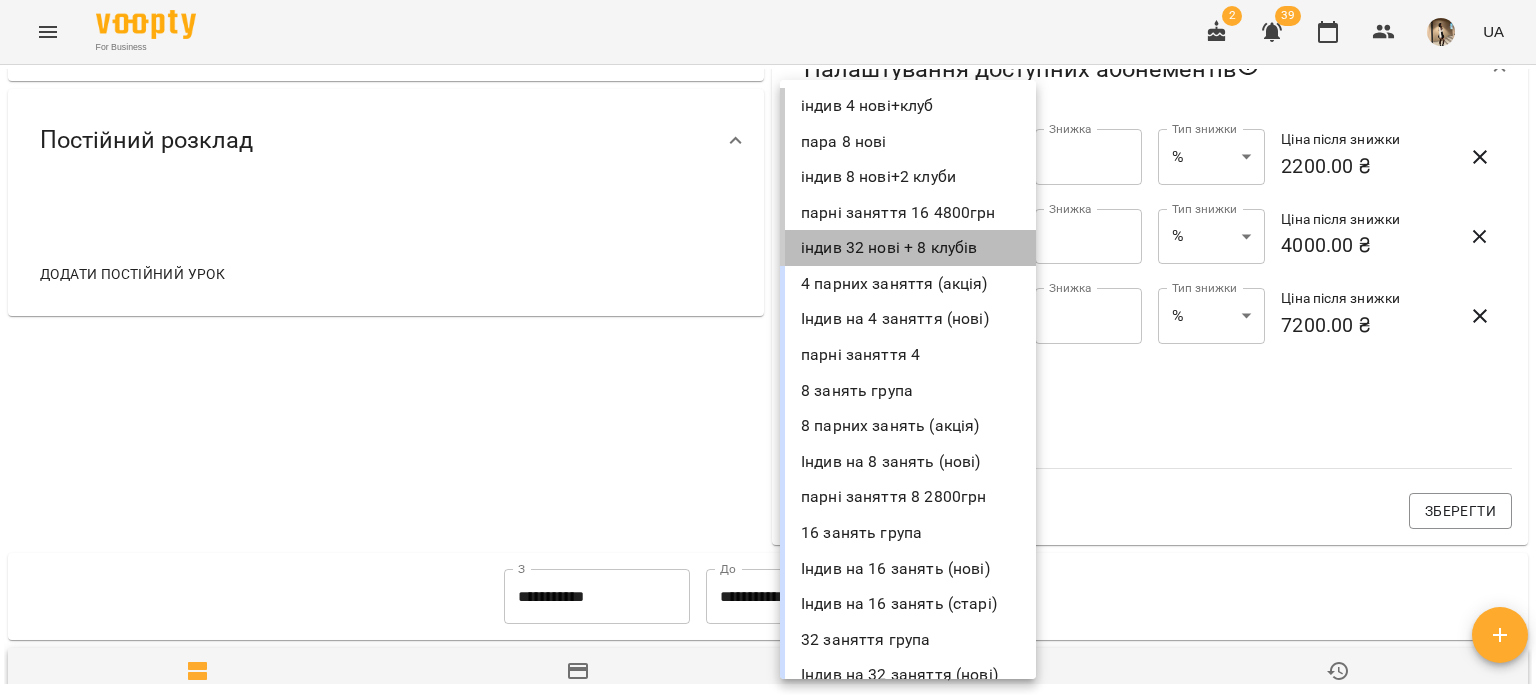 click on "індив 32 нові + 8 клубів" at bounding box center [908, 248] 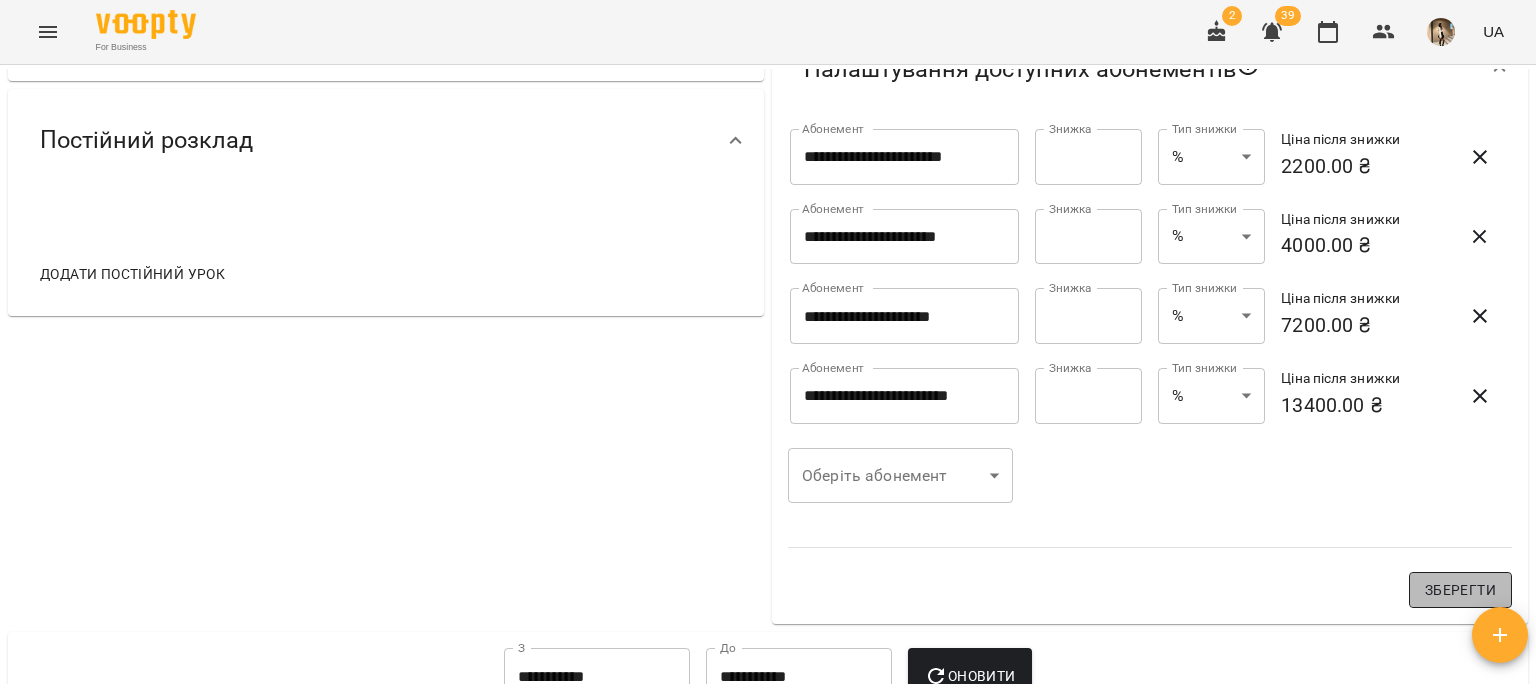 click on "Зберегти" at bounding box center (1460, 590) 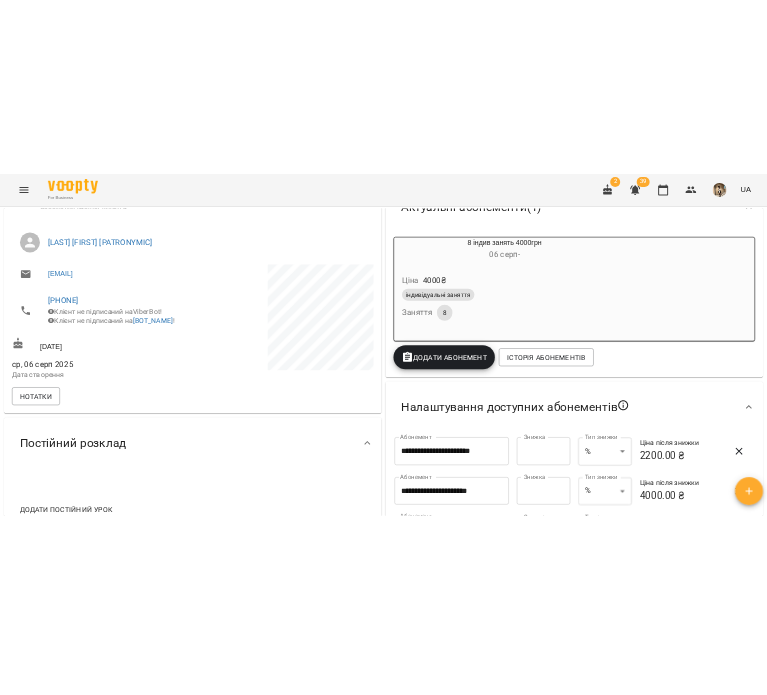 scroll, scrollTop: 0, scrollLeft: 0, axis: both 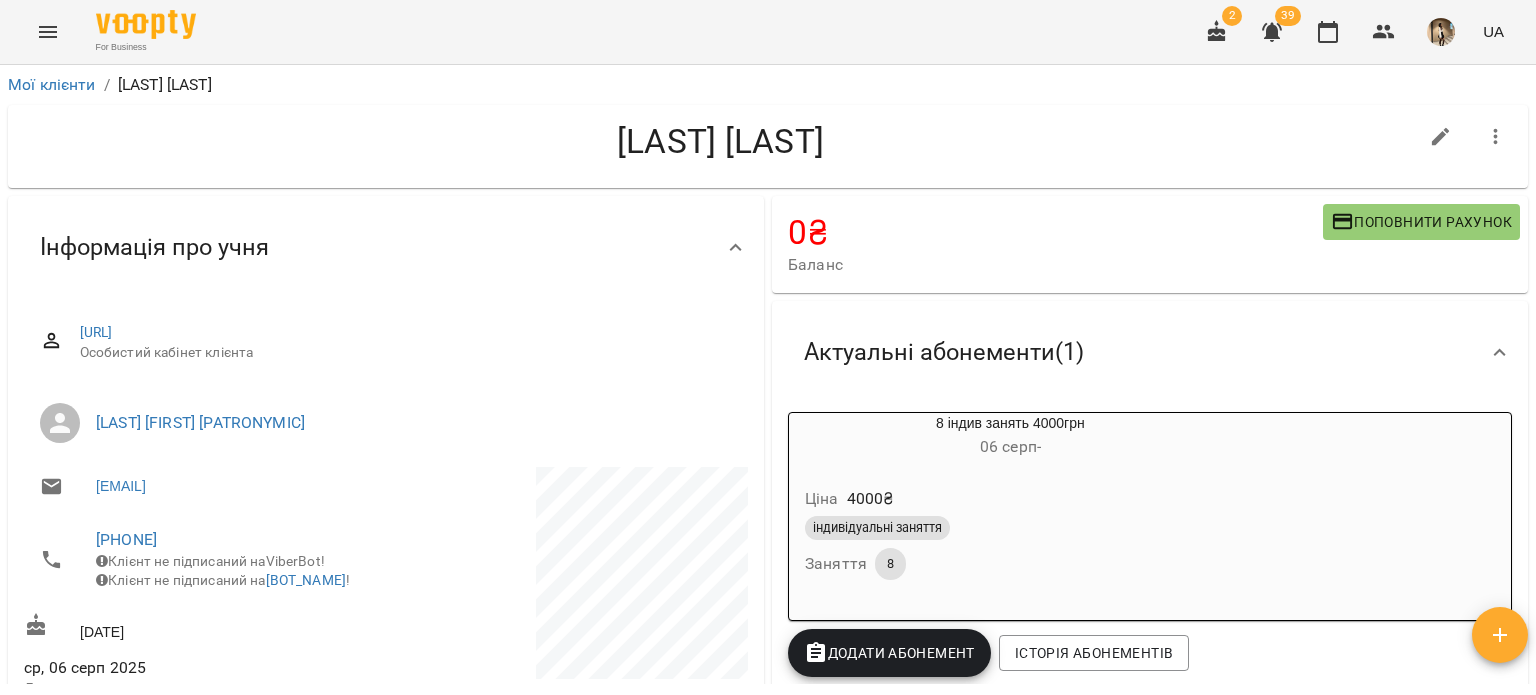 click on "Мої клієнти" at bounding box center [52, 85] 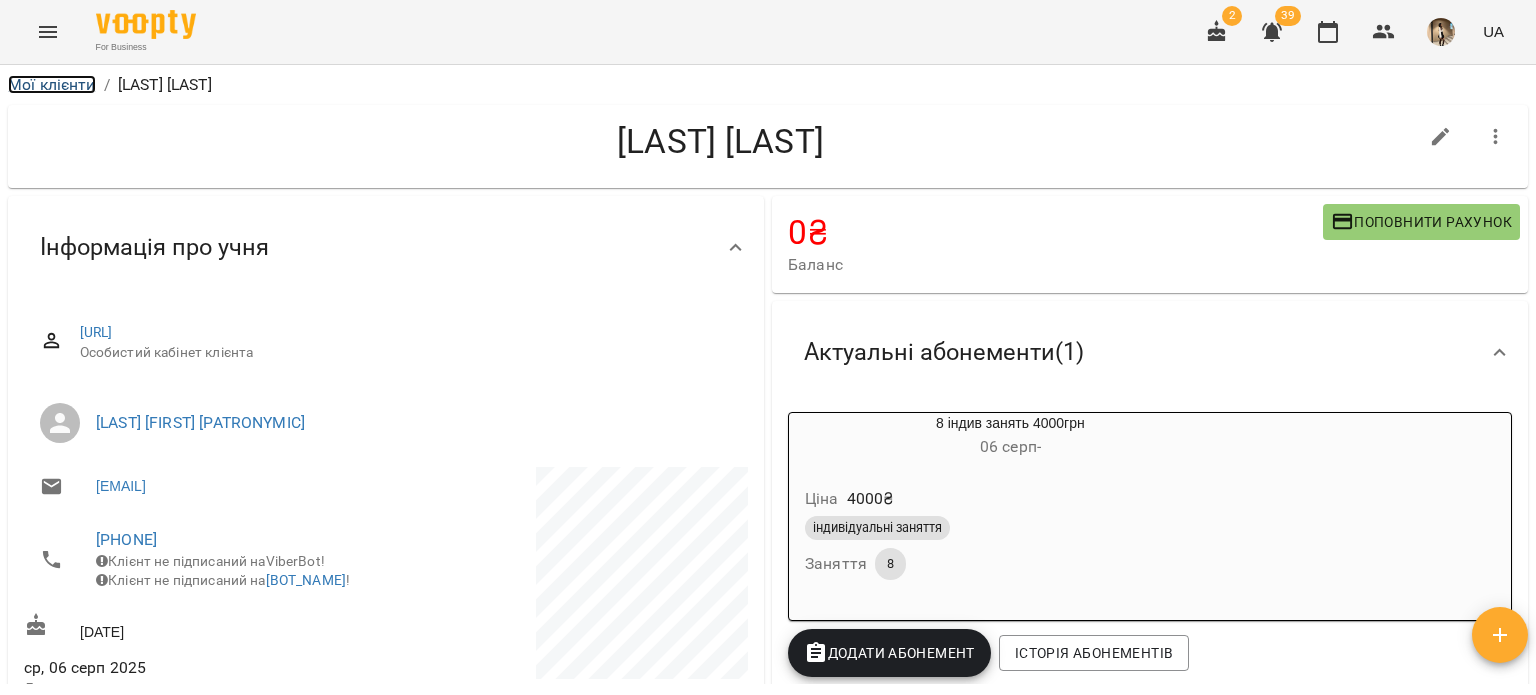 click on "Мої клієнти" at bounding box center (52, 84) 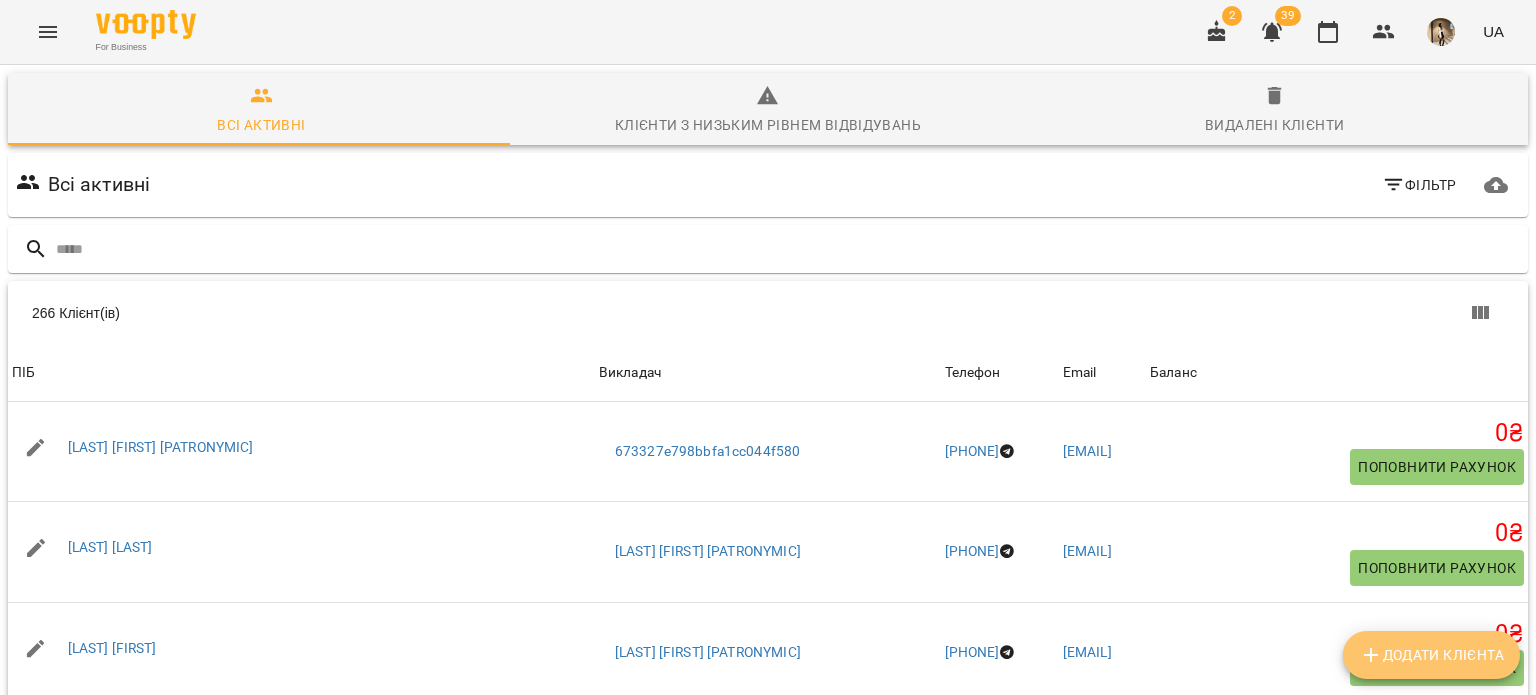 click on "Додати клієнта" at bounding box center [1431, 655] 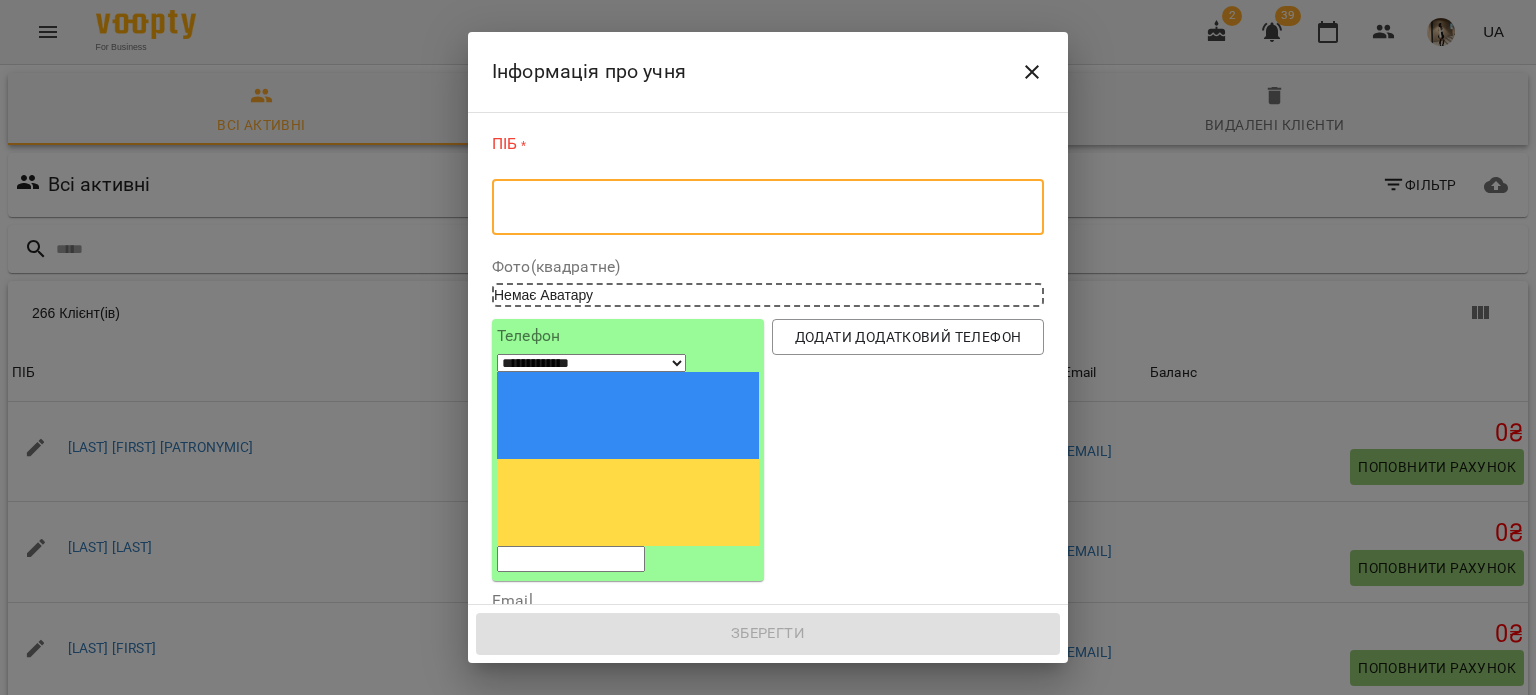 click at bounding box center [768, 207] 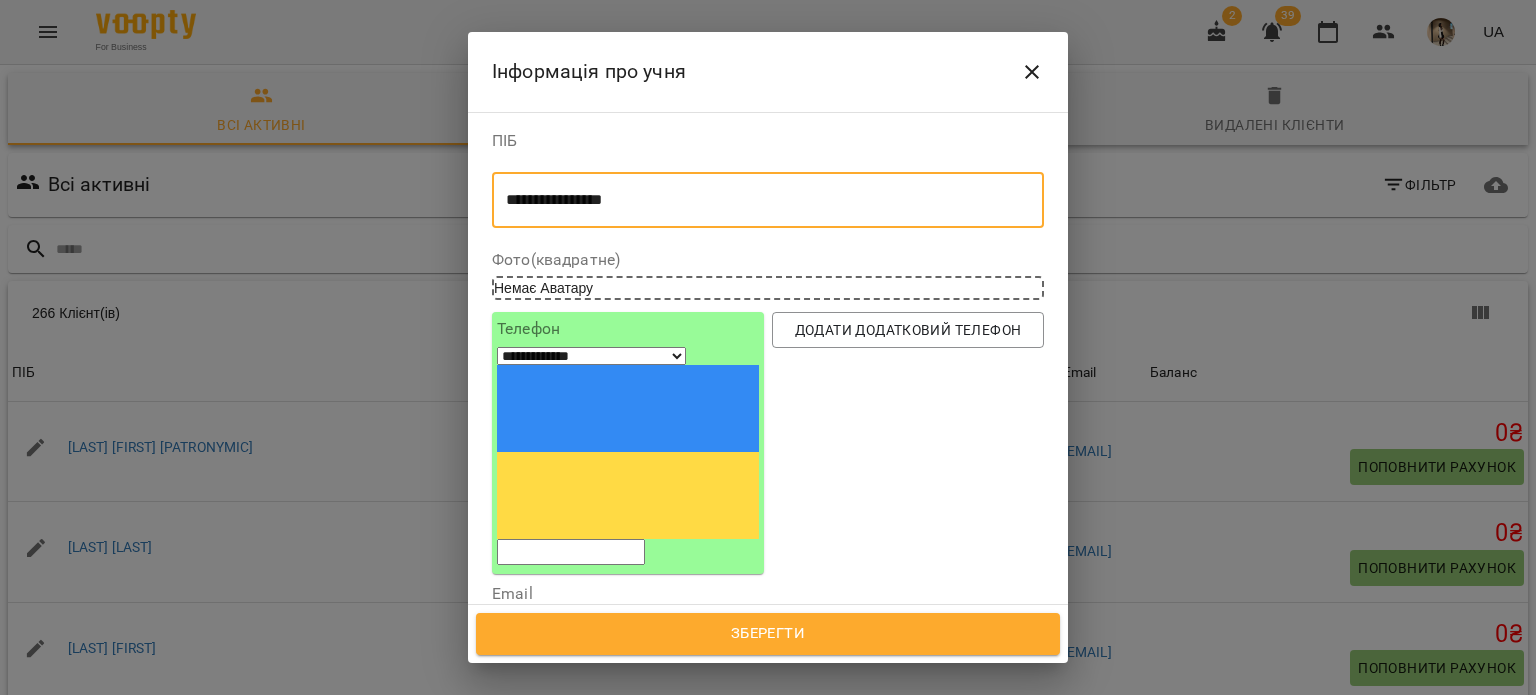 type on "**********" 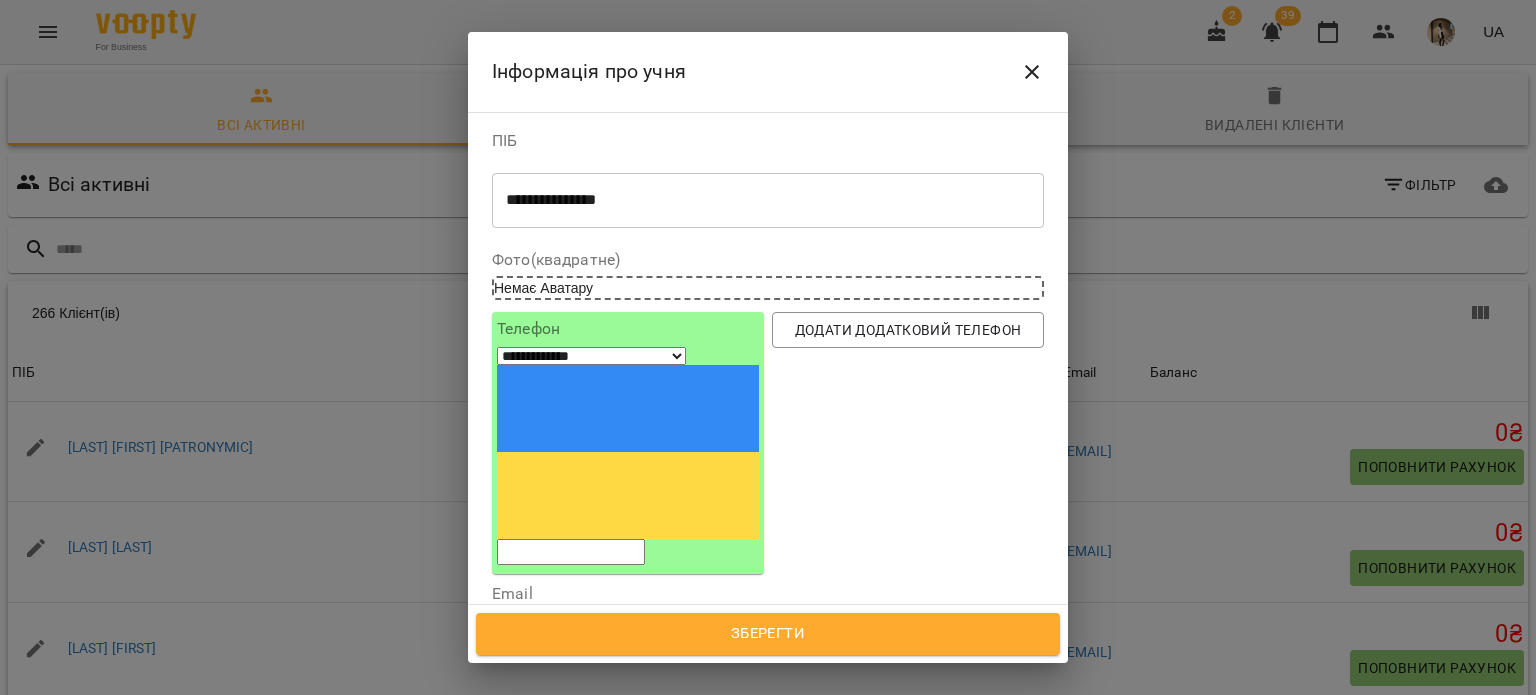 click at bounding box center [571, 552] 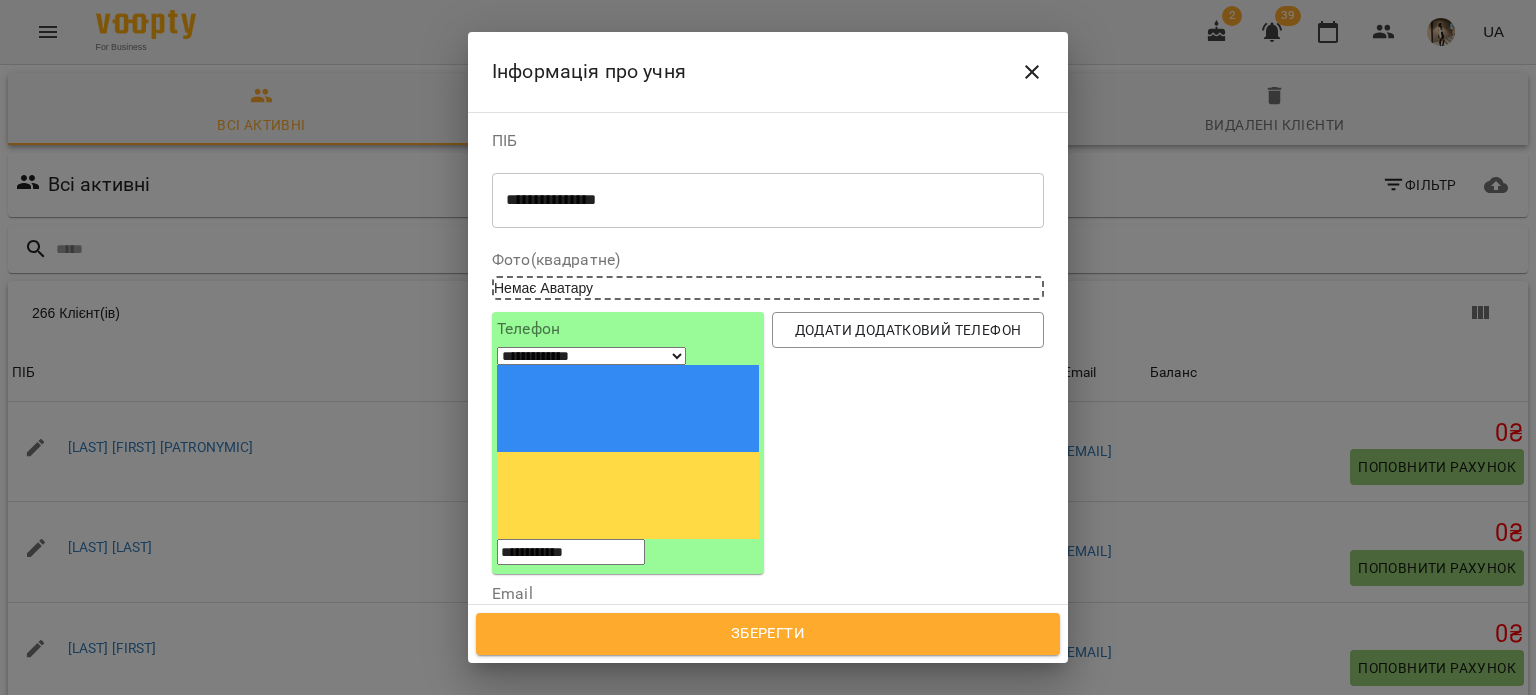 type on "**********" 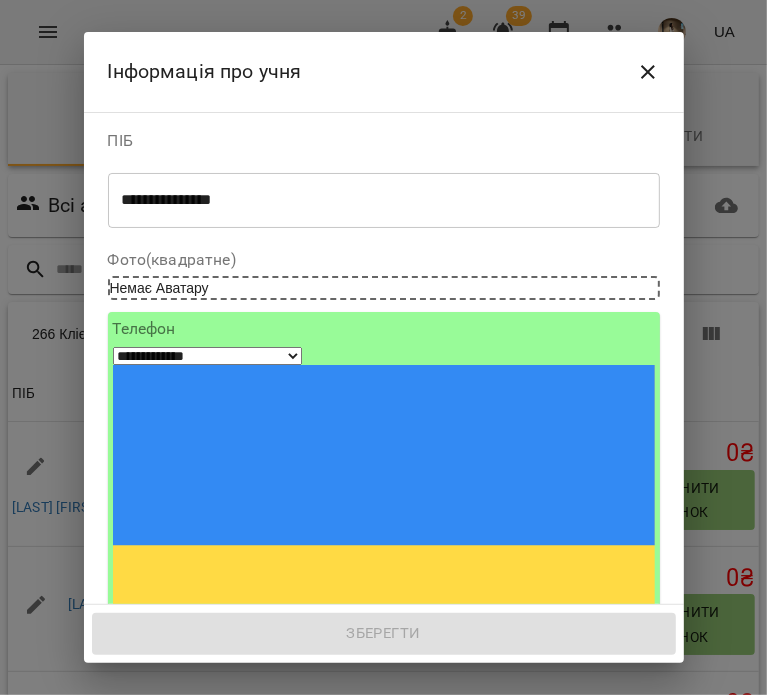 click on "**" at bounding box center (384, 892) 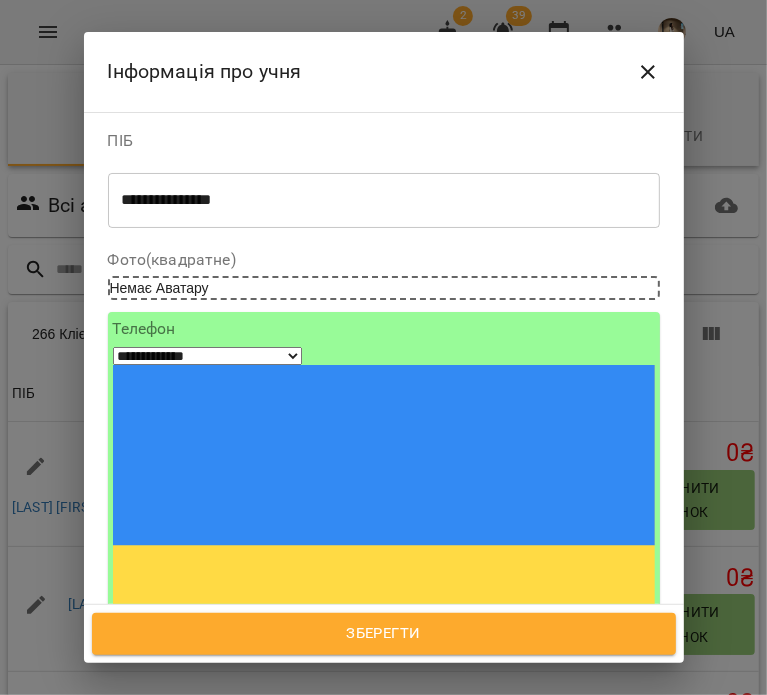 paste on "**********" 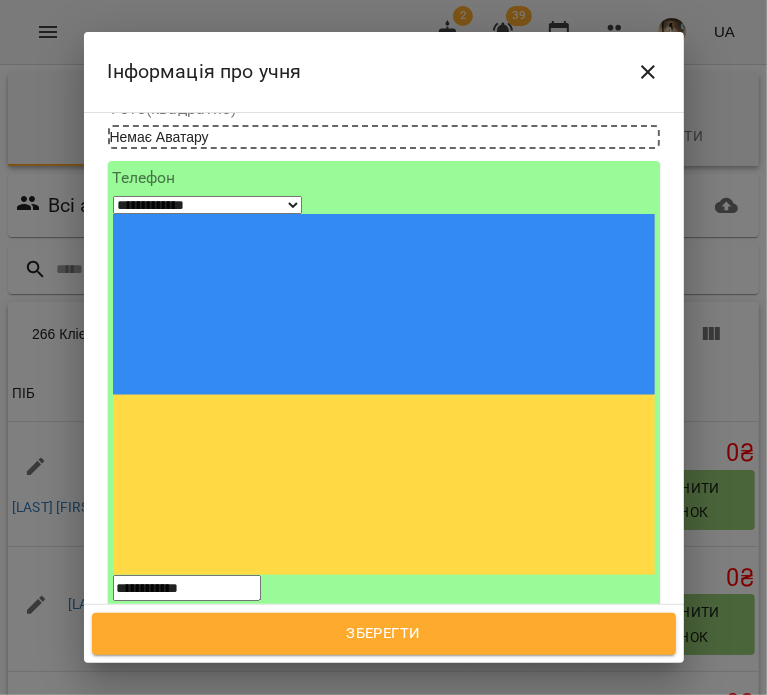 scroll, scrollTop: 148, scrollLeft: 0, axis: vertical 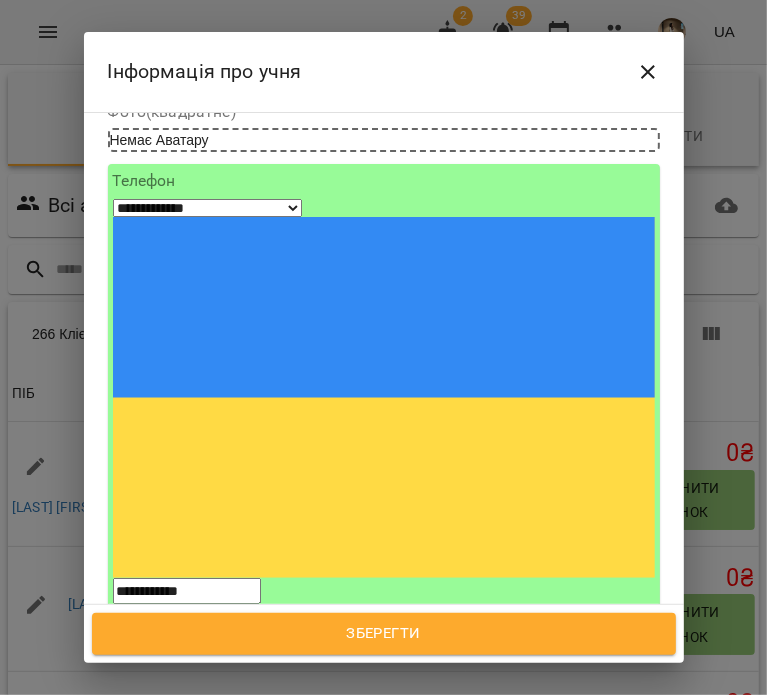 type on "**********" 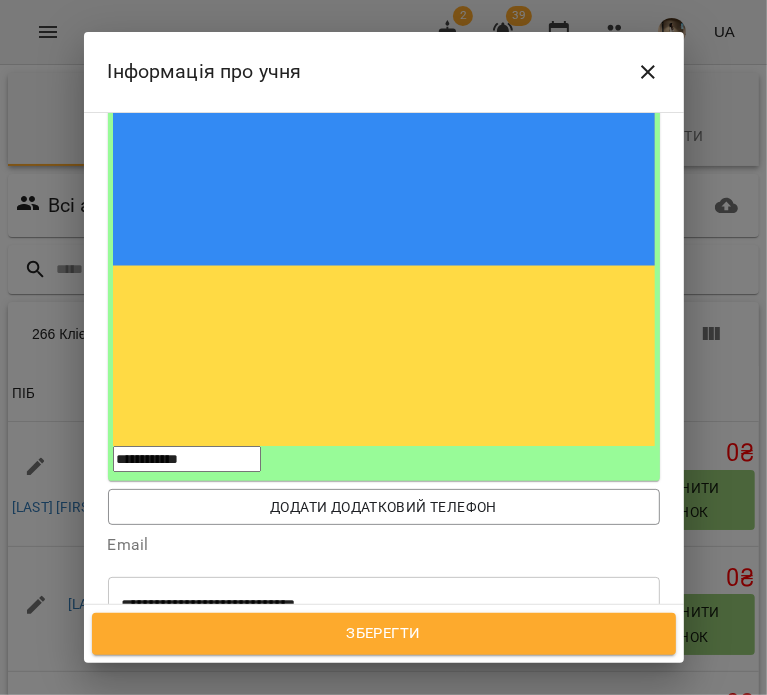 scroll, scrollTop: 435, scrollLeft: 0, axis: vertical 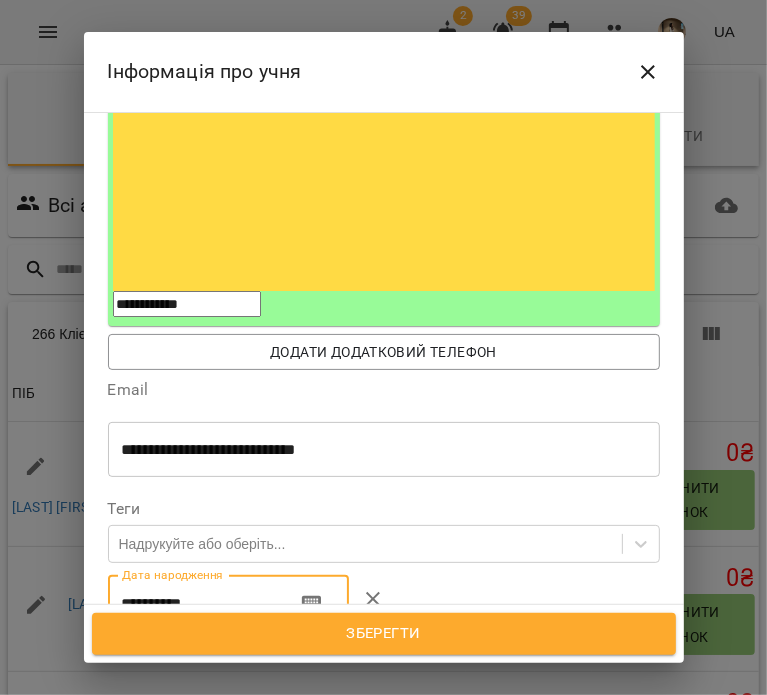 type on "**********" 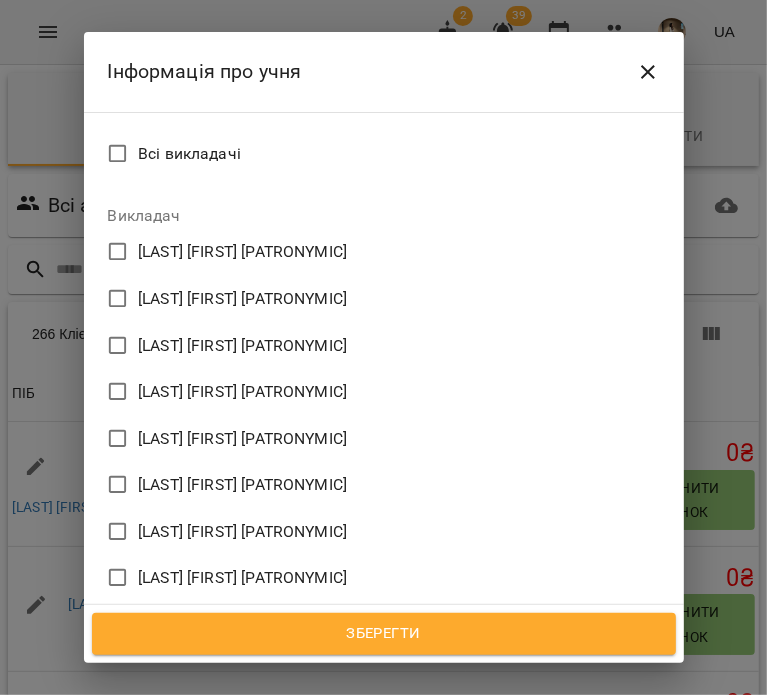 scroll, scrollTop: 1214, scrollLeft: 0, axis: vertical 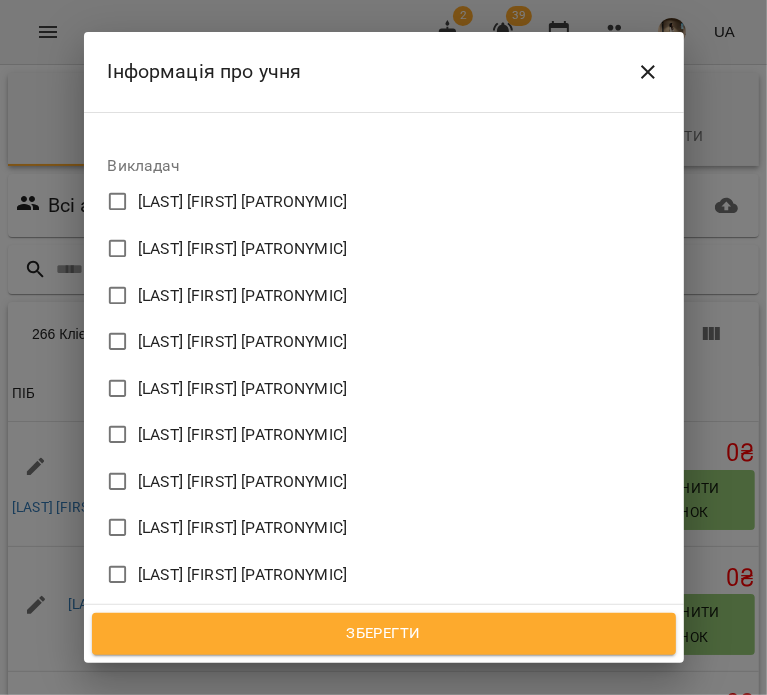 click on "[LAST] [FIRST] [MIDDLE]" at bounding box center (242, 808) 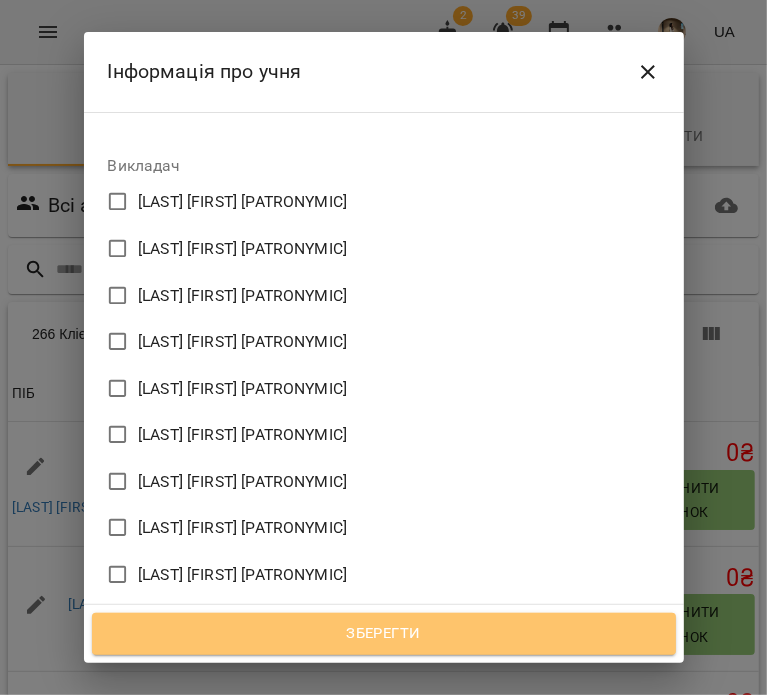 click on "Зберегти" at bounding box center [384, 634] 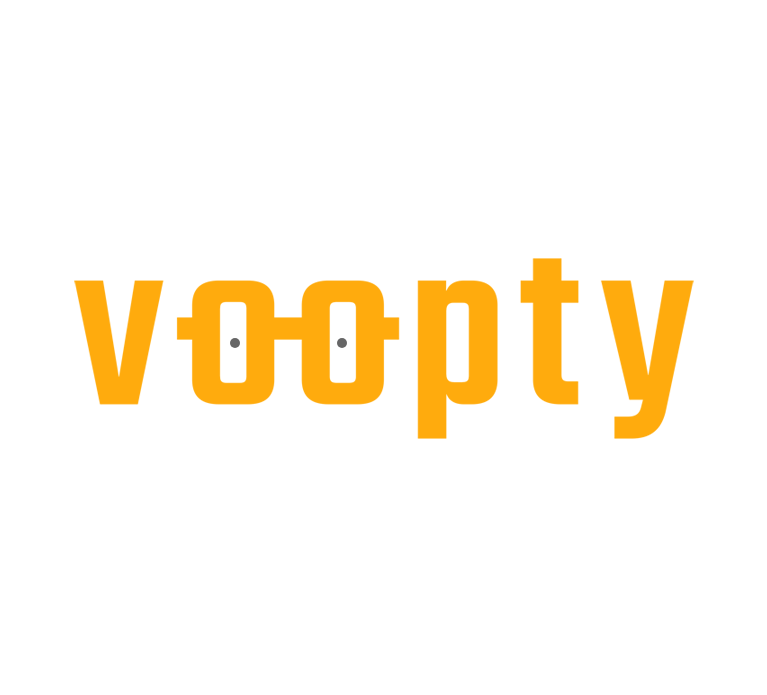 scroll, scrollTop: 0, scrollLeft: 0, axis: both 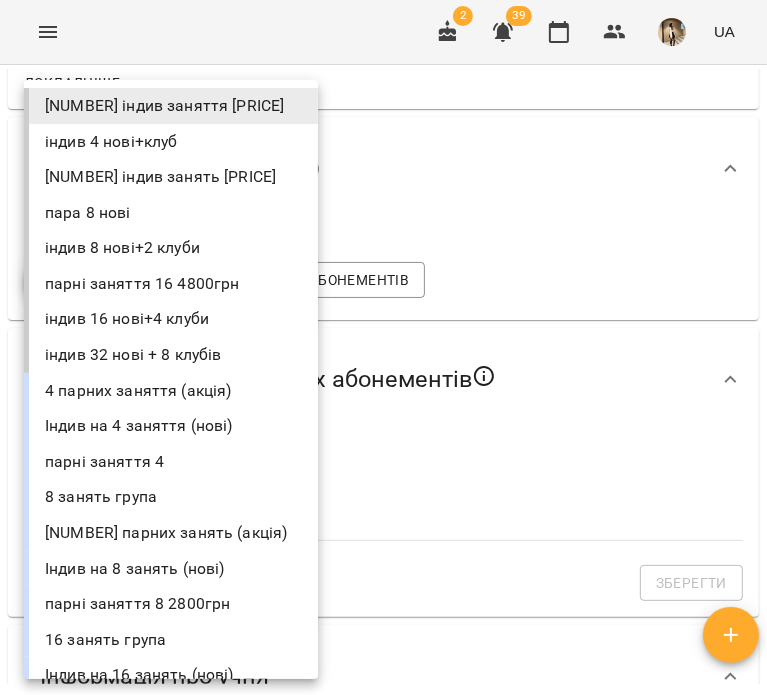 click on "For Business 2 39 UA Мої клієнти / Мошковська Юлія Мошковська Юлія ₴ Баланс Поповнити рахунок Докладніше Актуальні абонементи ( 0 ) Немає актуальних абонементів Додати Абонемент Історія абонементів Налаштування доступних абонементів Оберіть абонемент ​ Оберіть абонемент Зберегти Інформація про учня https://www.voopty.com.ua/client/67309a0498bbfa1cc07ade71/6893b1d294d3f6a2431bcf36 Особистий кабінет клієнта Коваль Катерина Вікторівна easybrainconsulting@gmail.com +380938966748 Клієнт не підписаний на  ViberBot! Клієнт не підписаний на  jules_kostiuk_bot ! 21 жовт 1989 ср, 06 серп 2025 Дата створення" at bounding box center (383, 380) 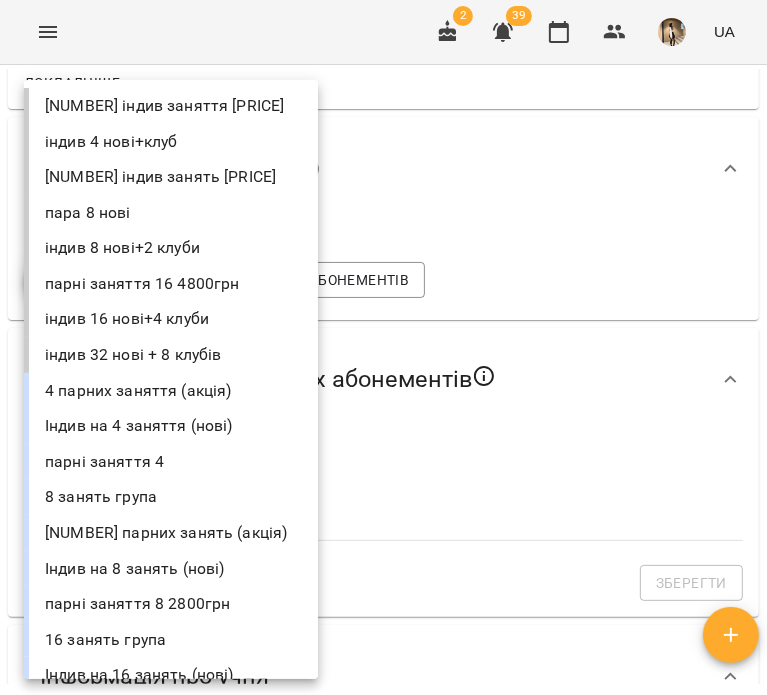 click on "4 індив заняття 2200грн" at bounding box center [171, 106] 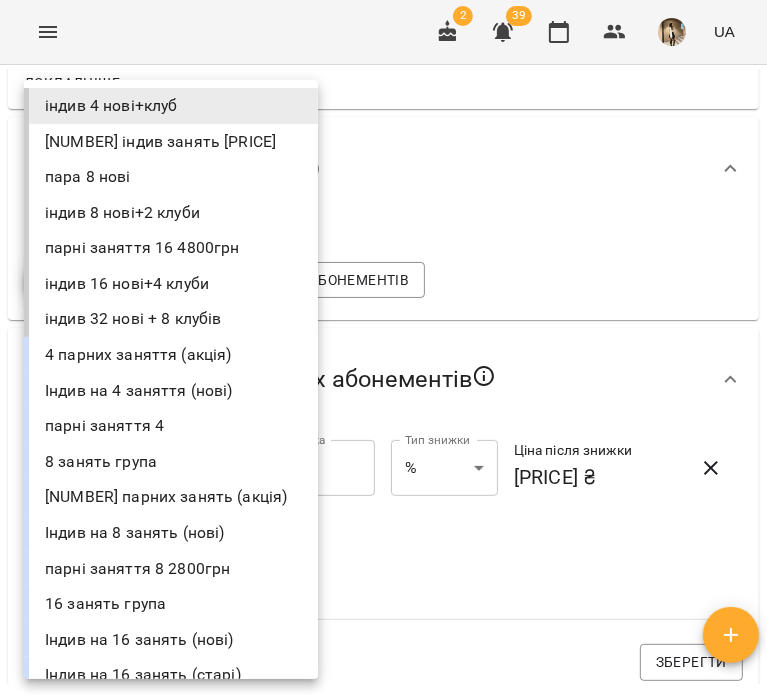 click on "**********" at bounding box center (383, 380) 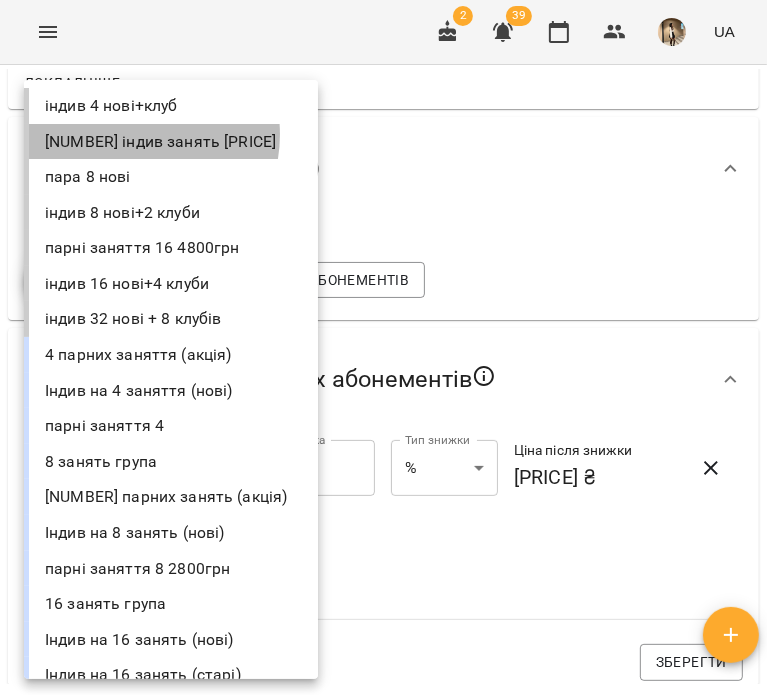 click on "8 індив занять 4000грн" at bounding box center [171, 142] 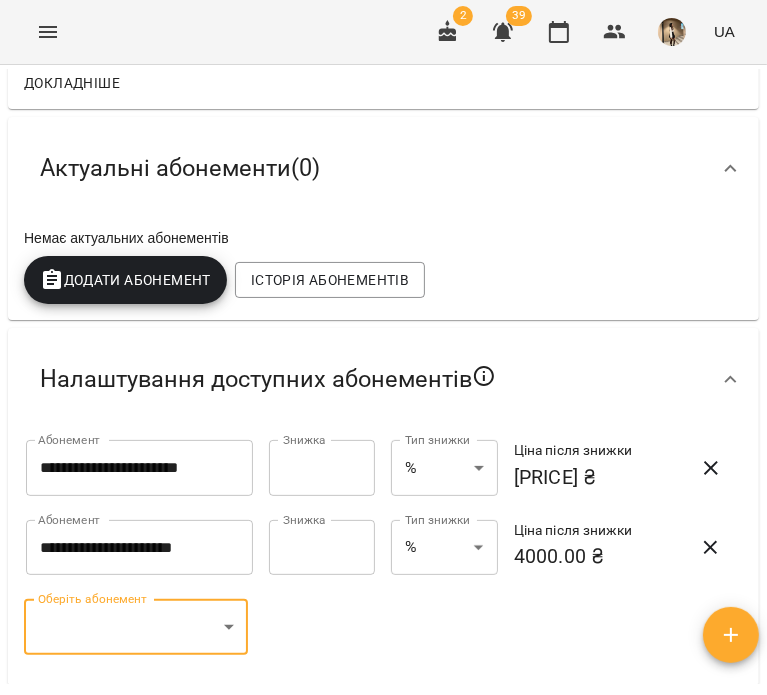 click on "**********" at bounding box center [138, 548] 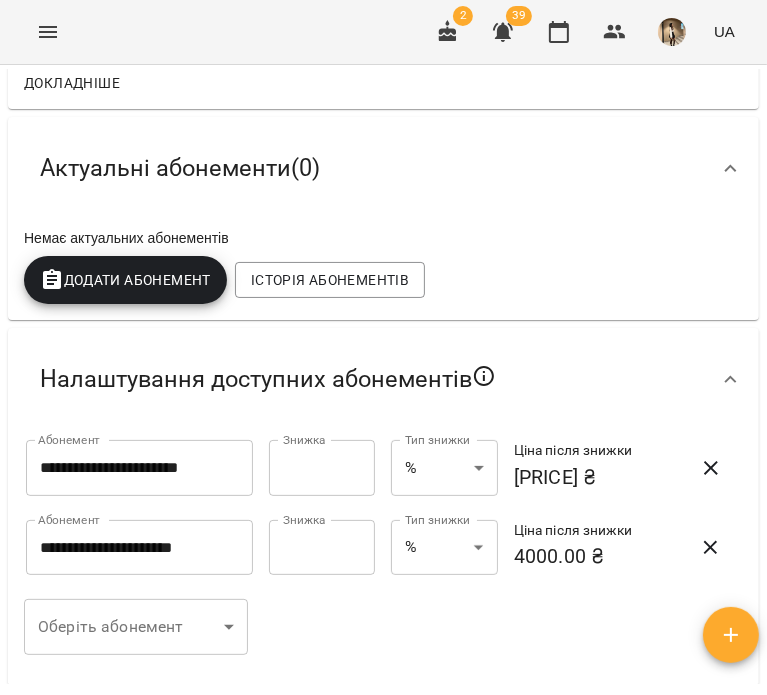 click on "**********" at bounding box center [383, 380] 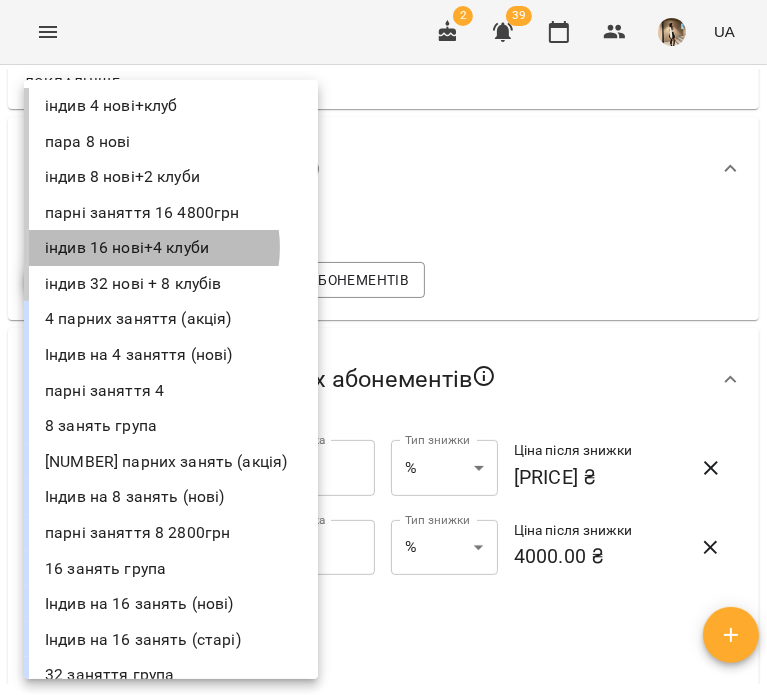 click on "індив 16 нові+4 клуби" at bounding box center [171, 248] 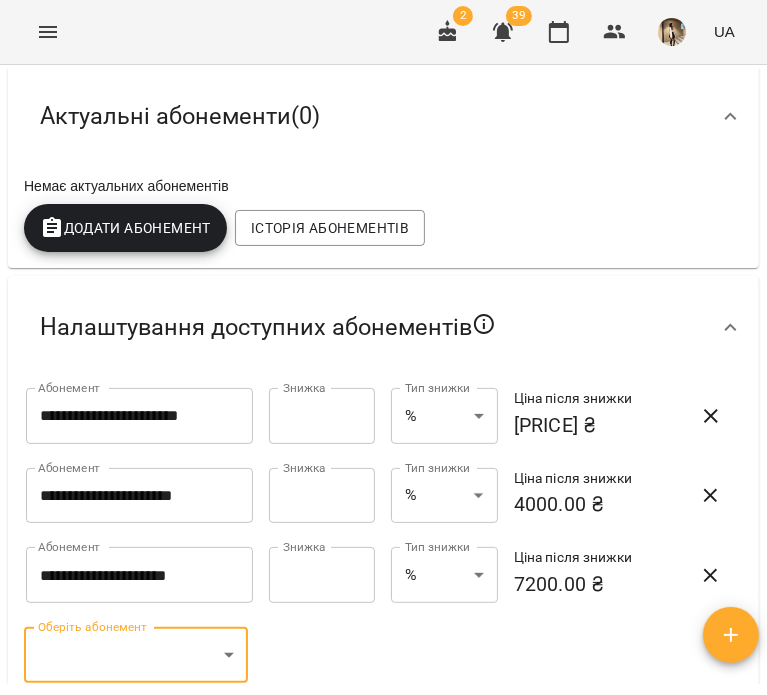 click on "**********" at bounding box center [383, 380] 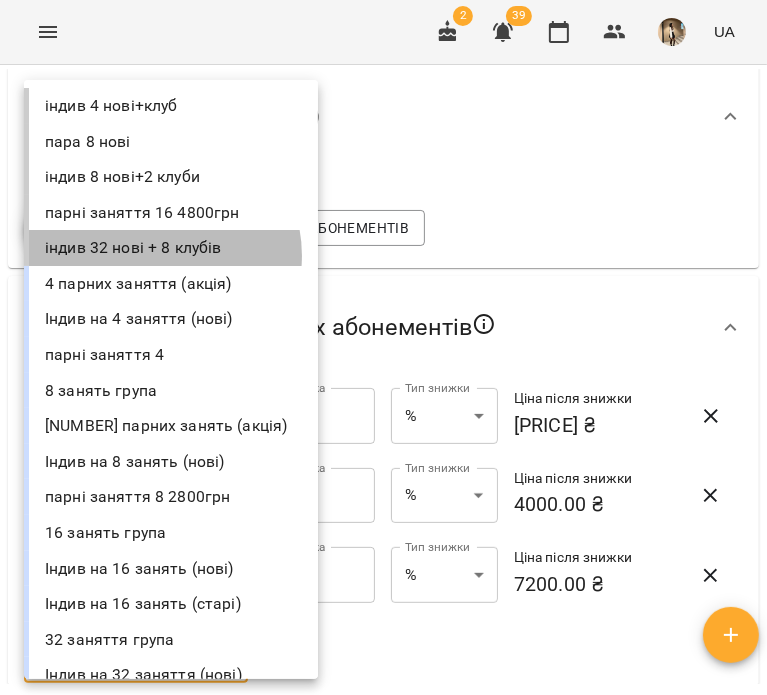 click on "індив 32 нові + 8 клубів" at bounding box center (171, 248) 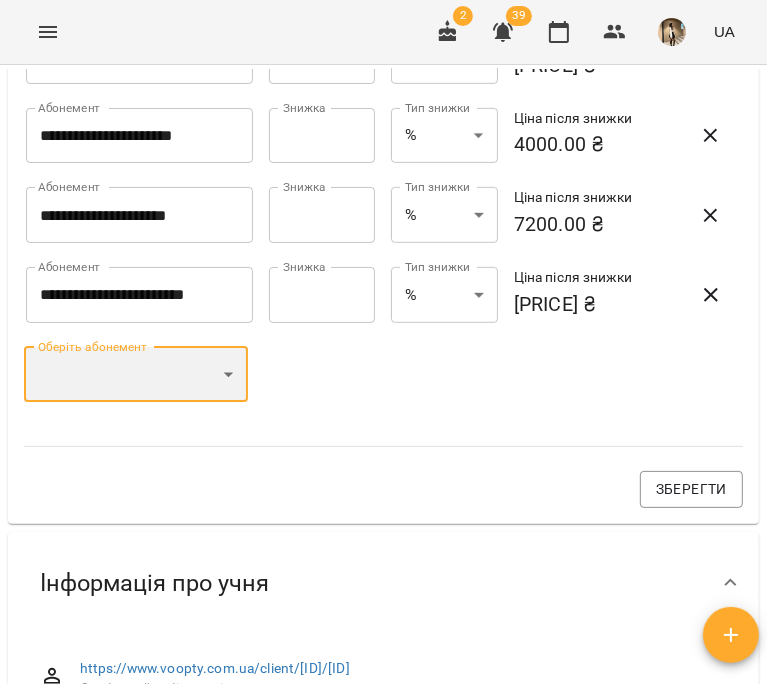 scroll, scrollTop: 665, scrollLeft: 0, axis: vertical 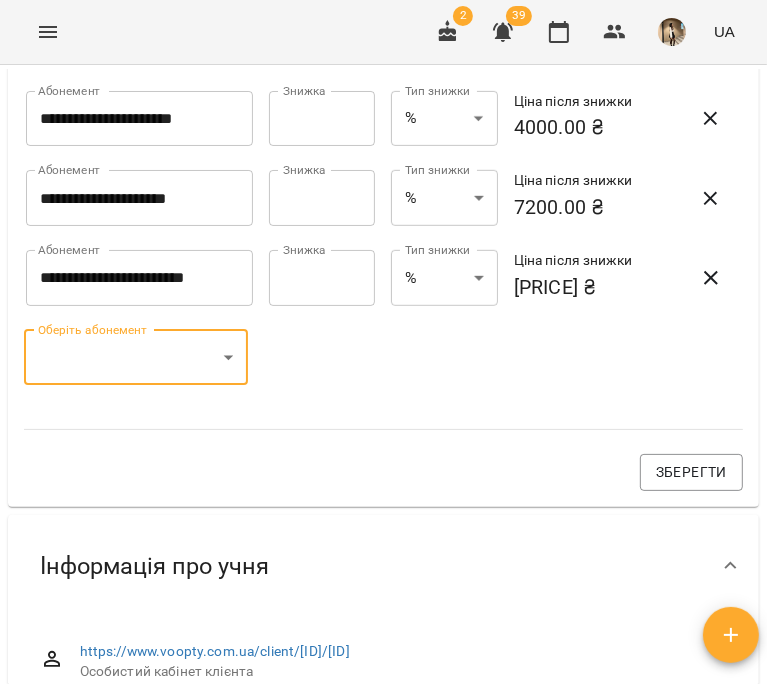 click on "Зберегти" at bounding box center (383, 472) 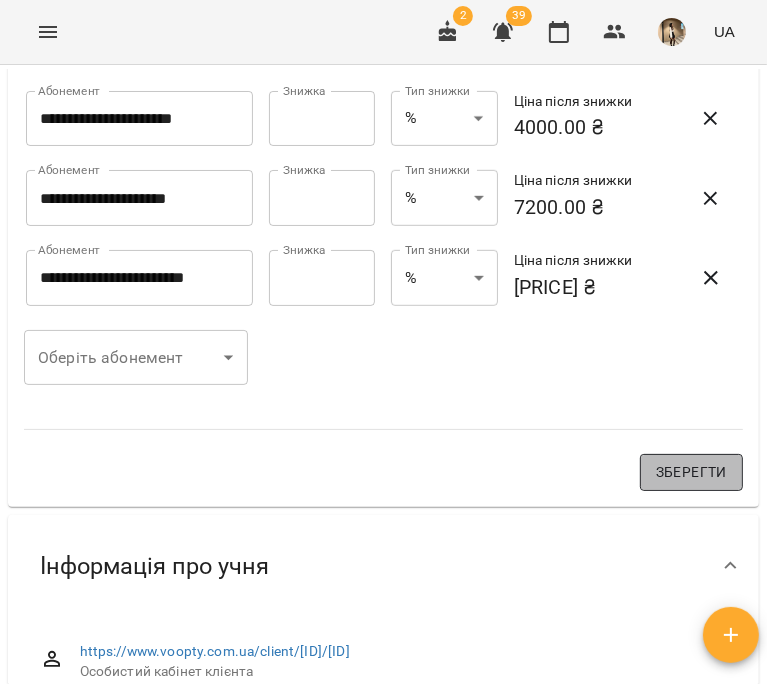 click on "Зберегти" at bounding box center (691, 472) 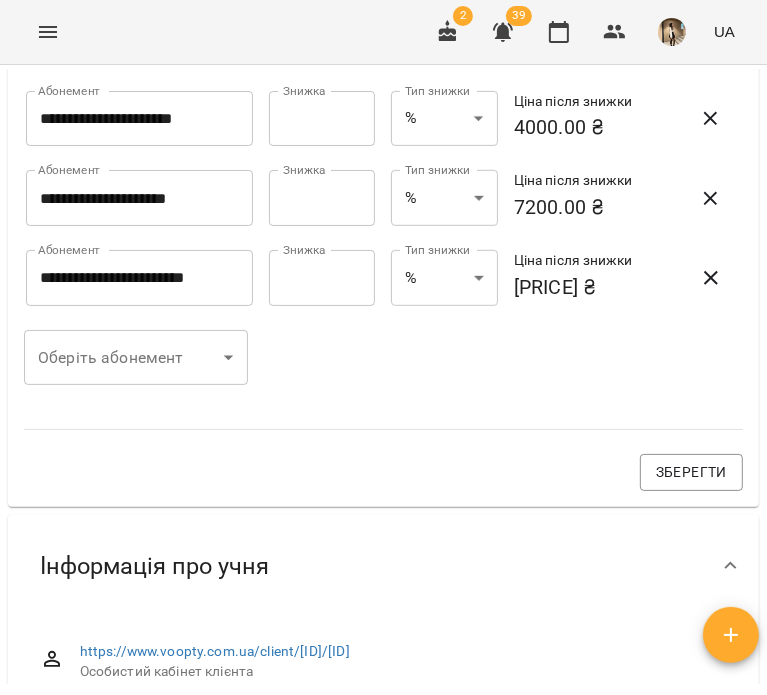 scroll, scrollTop: 0, scrollLeft: 0, axis: both 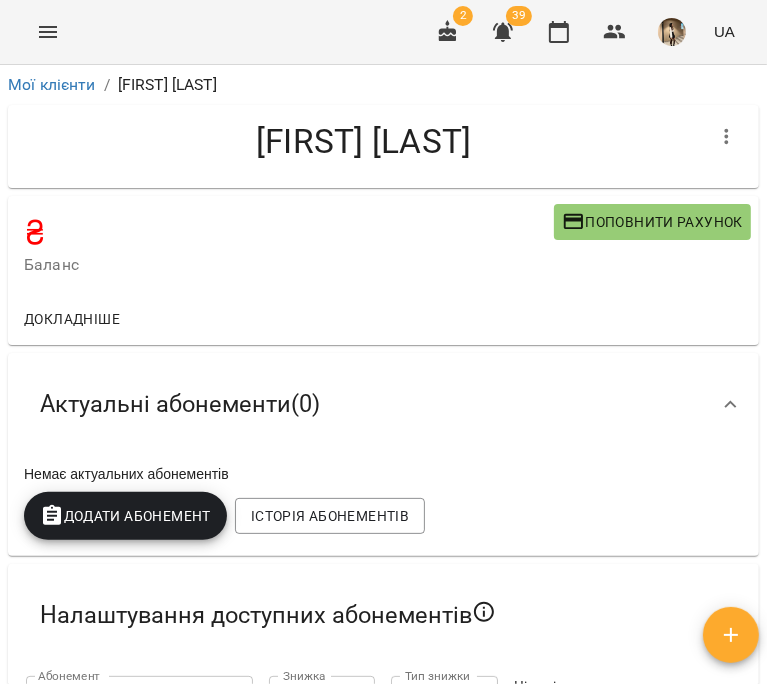 click on "Мої клієнти" at bounding box center (52, 85) 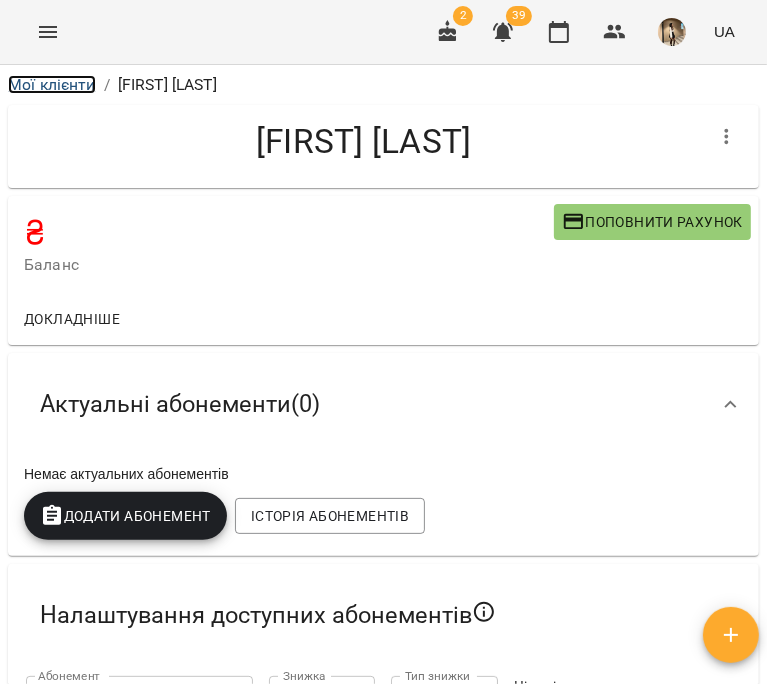 click on "Мої клієнти" at bounding box center (52, 84) 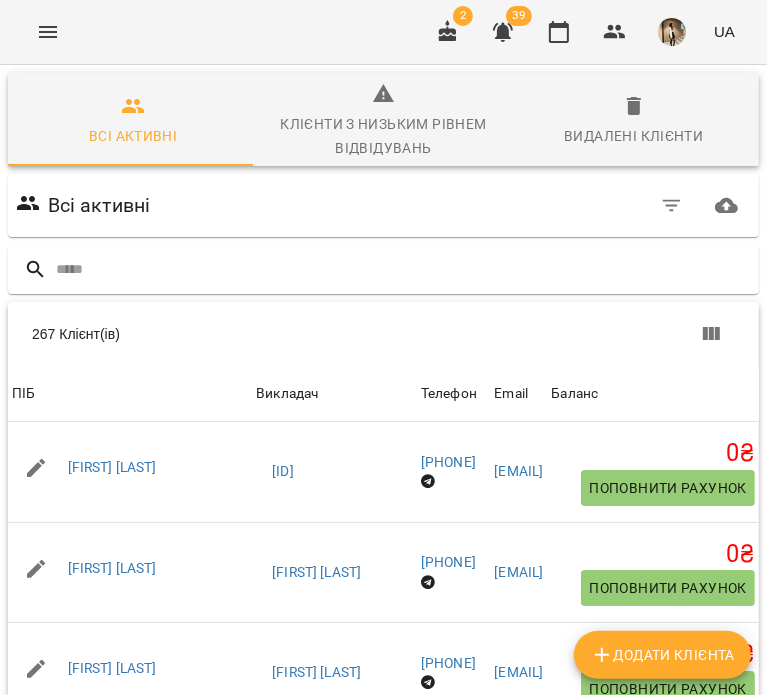 click 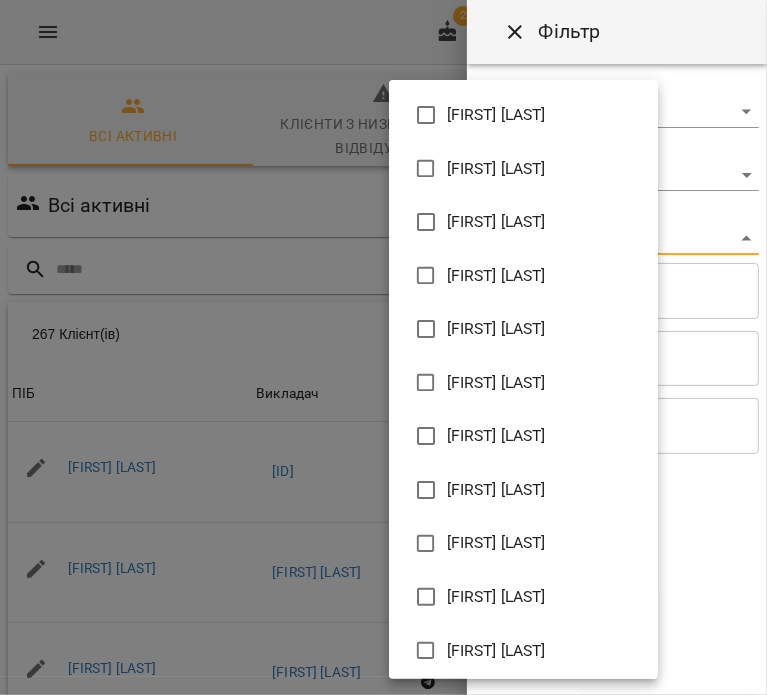 click on "For Business 2 39 UA Всі активні Клієнти з низьким рівнем відвідувань Видалені клієнти   Всі активні 267   Клієнт(ів) 267   Клієнт(ів) ПІБ Викладач Телефон Email Баланс ПІБ
Місєвич Катерина Едуардівна  Викладач 673327e798bbfa1cc044f580 Телефон +380685790504 Email kitekatt88@gmail.com Баланс 0 ₴ Поповнити рахунок ПІБ Olena Pecheniuk Викладач Єгорова Тетяна Андріївна Телефон +48729629074 Email pecheniukolena1@gmail.com Баланс 0 ₴ Поповнити рахунок ПІБ Євтушенко Тетяна  Викладач Баюрчак Анна Вікторівна Телефон +12899683032 Email evtushenko2000@gmail.com Баланс 0 ₴ Поповнити рахунок ПІБ Викладач Телефон +380676646103 0" at bounding box center (383, 533) 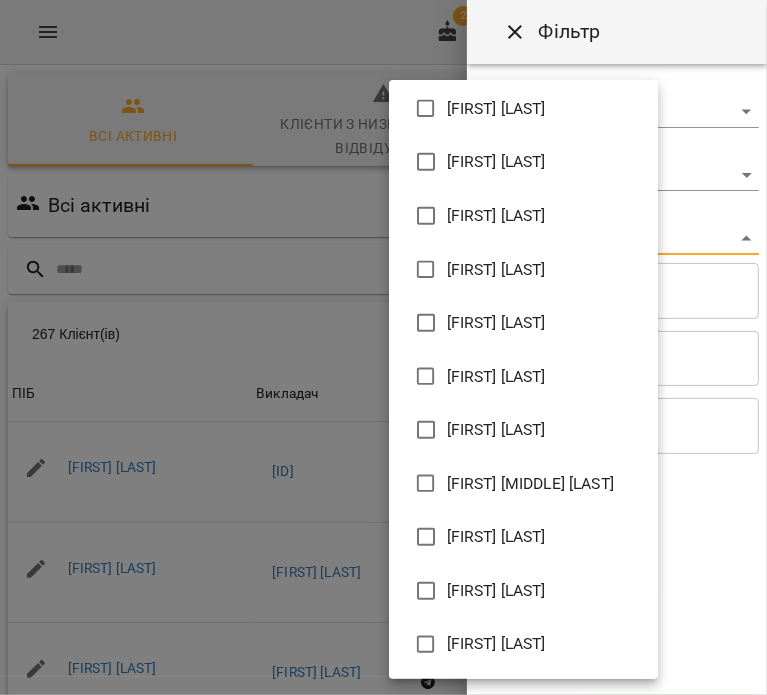 scroll, scrollTop: 760, scrollLeft: 0, axis: vertical 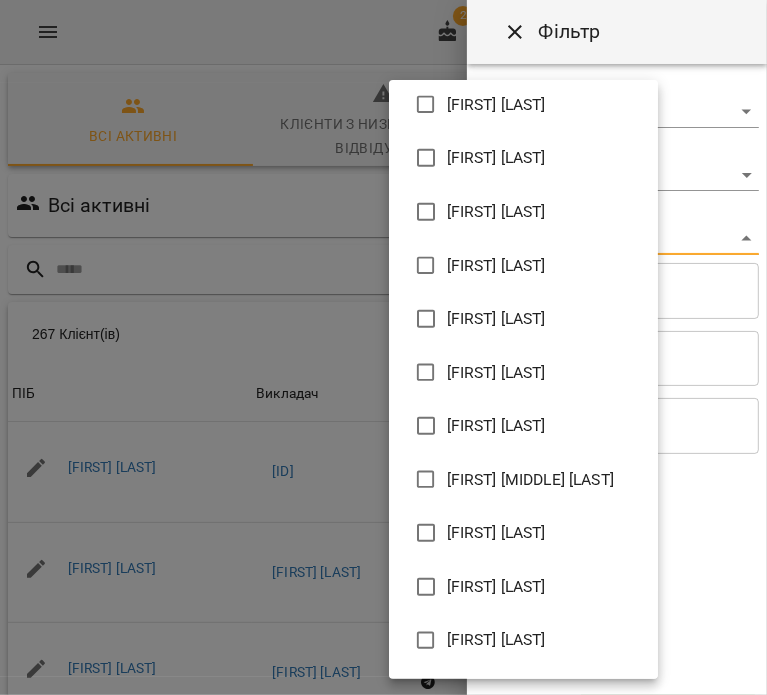click on "[LAST] [FIRST] [MIDDLE]" at bounding box center (523, 373) 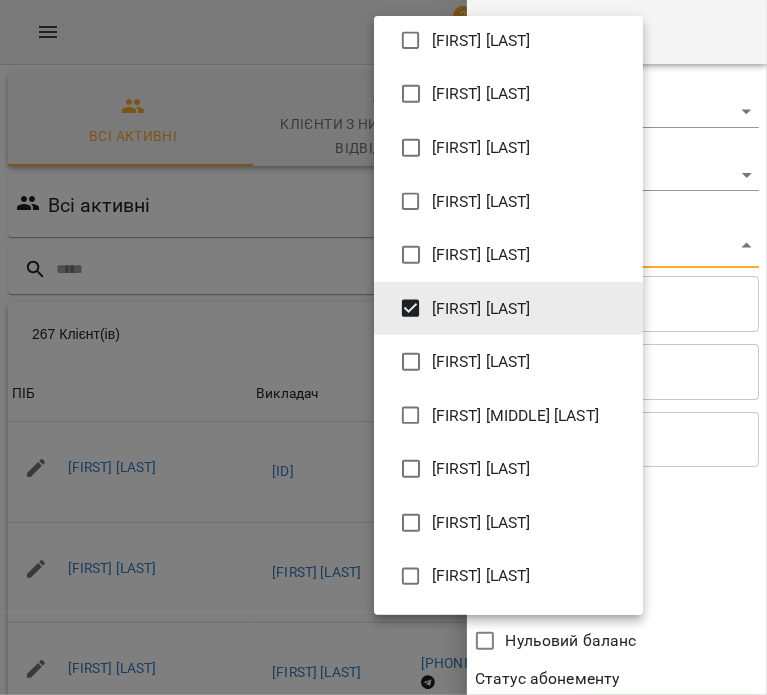 click at bounding box center (383, 347) 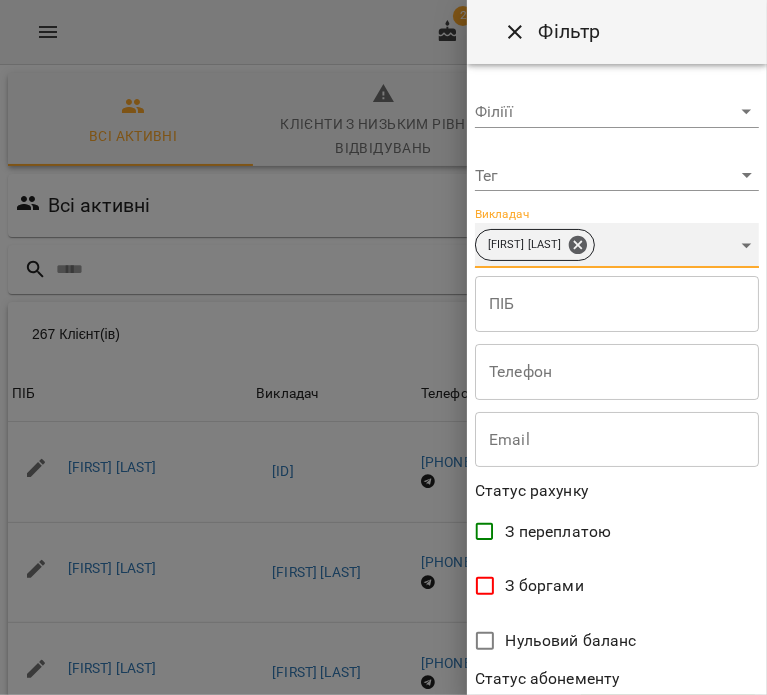 scroll, scrollTop: 432, scrollLeft: 0, axis: vertical 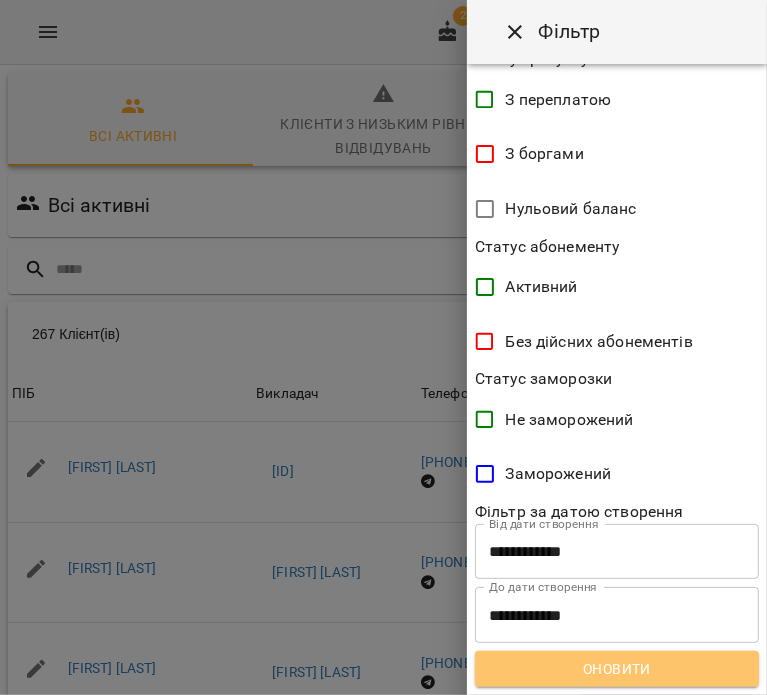 click on "Оновити" at bounding box center [617, 669] 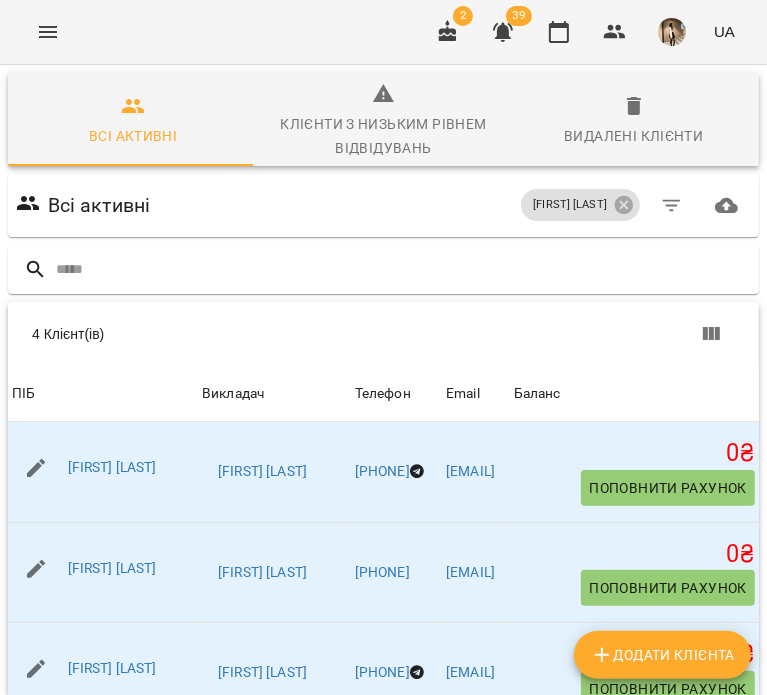 scroll, scrollTop: 195, scrollLeft: 0, axis: vertical 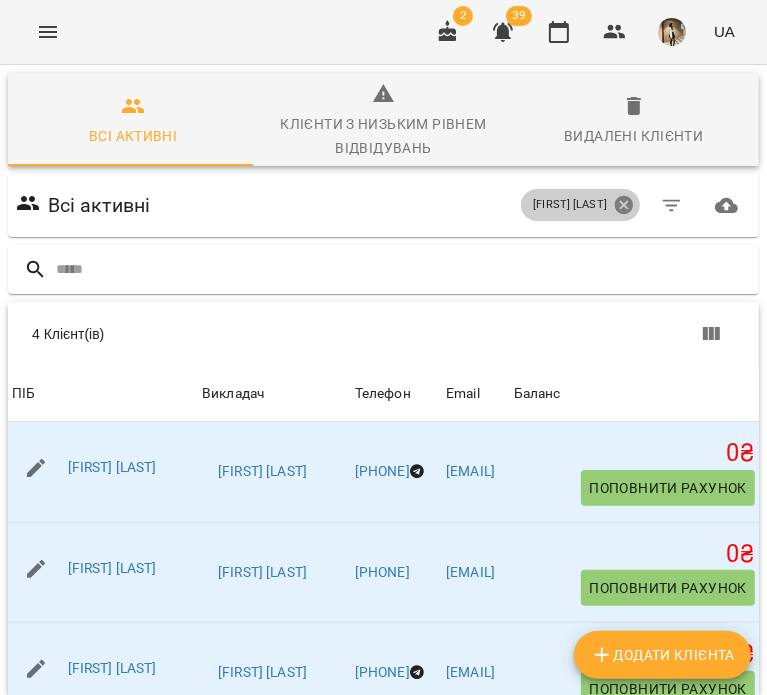 click 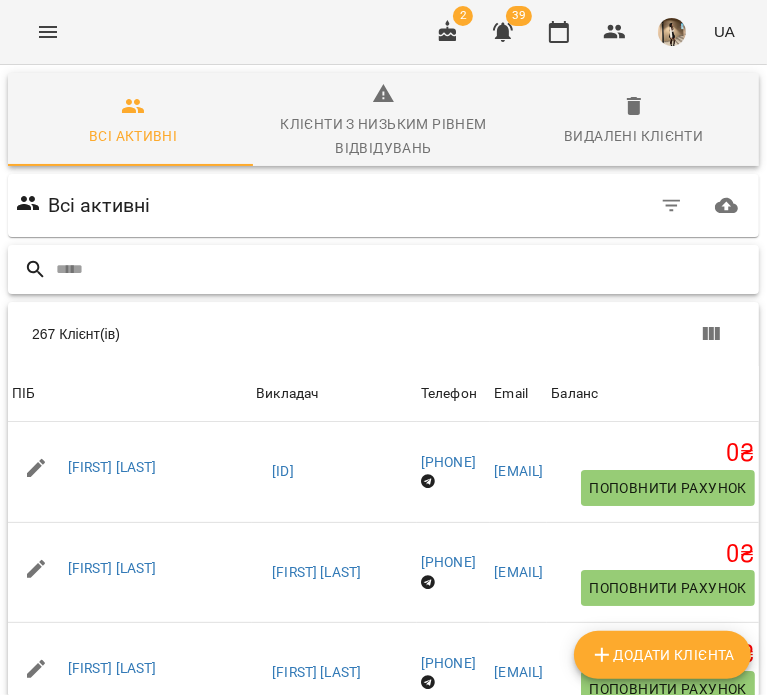 click at bounding box center (403, 269) 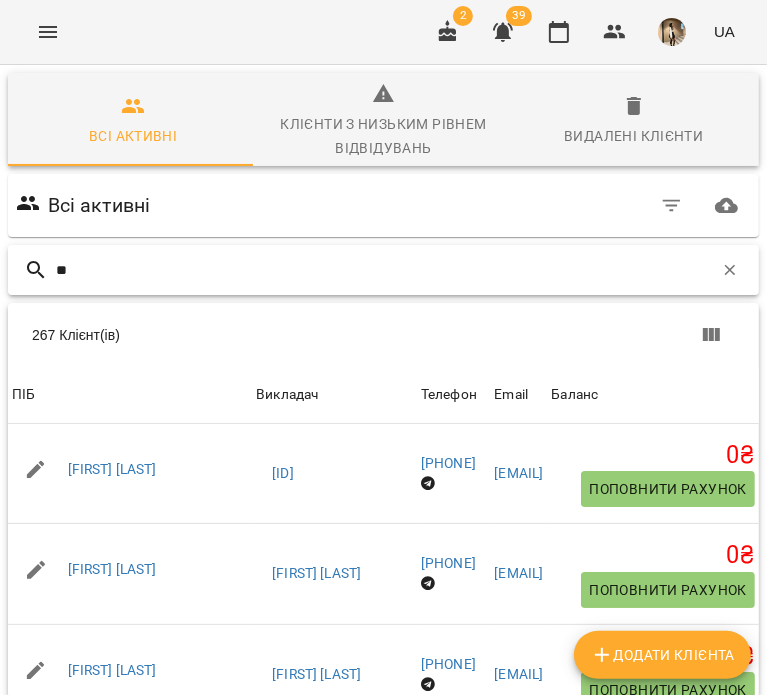 type on "*" 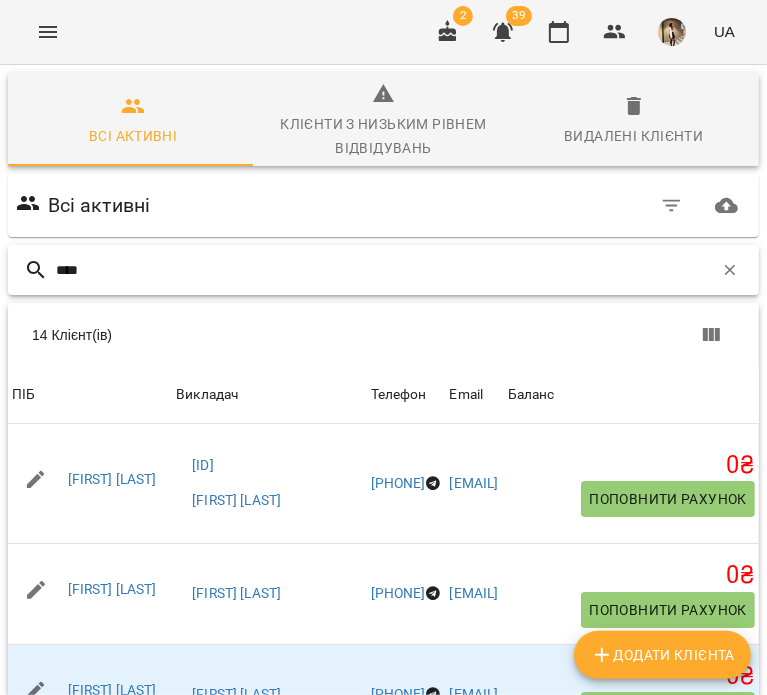 scroll, scrollTop: 214, scrollLeft: 0, axis: vertical 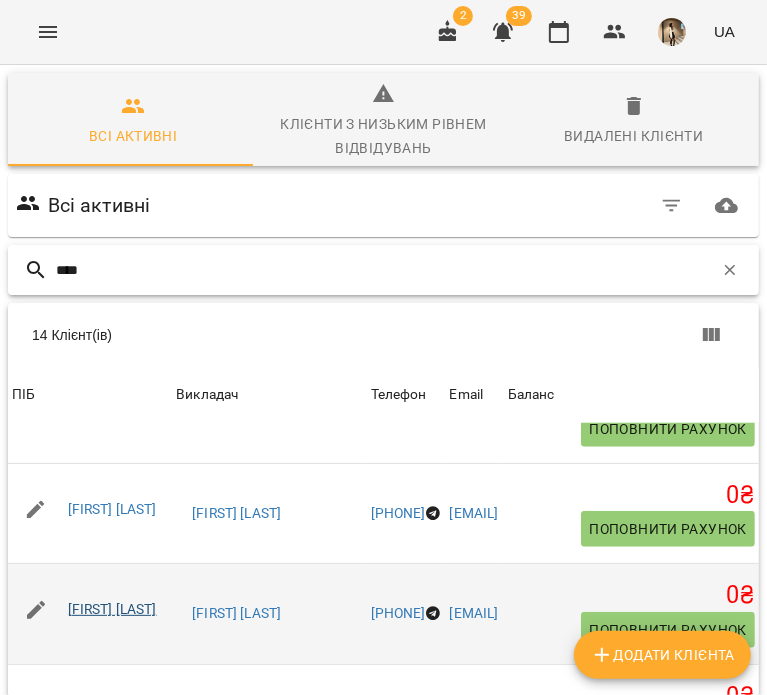type on "****" 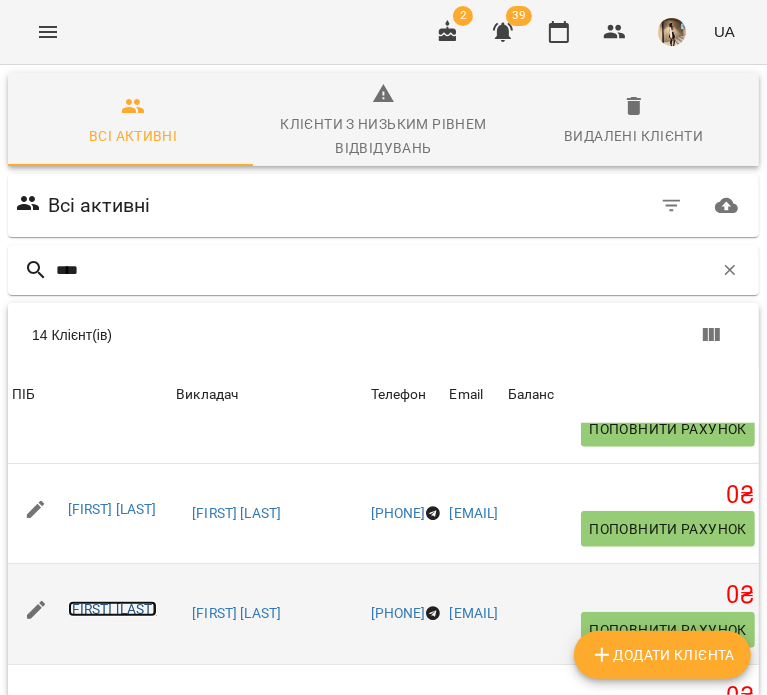 click on "Мошковська Юлія" at bounding box center (112, 609) 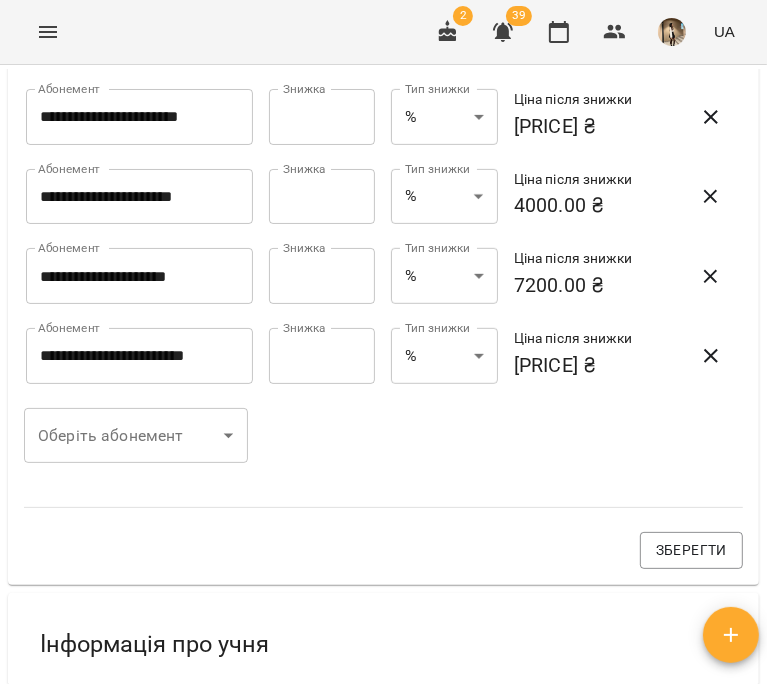 scroll, scrollTop: 0, scrollLeft: 0, axis: both 